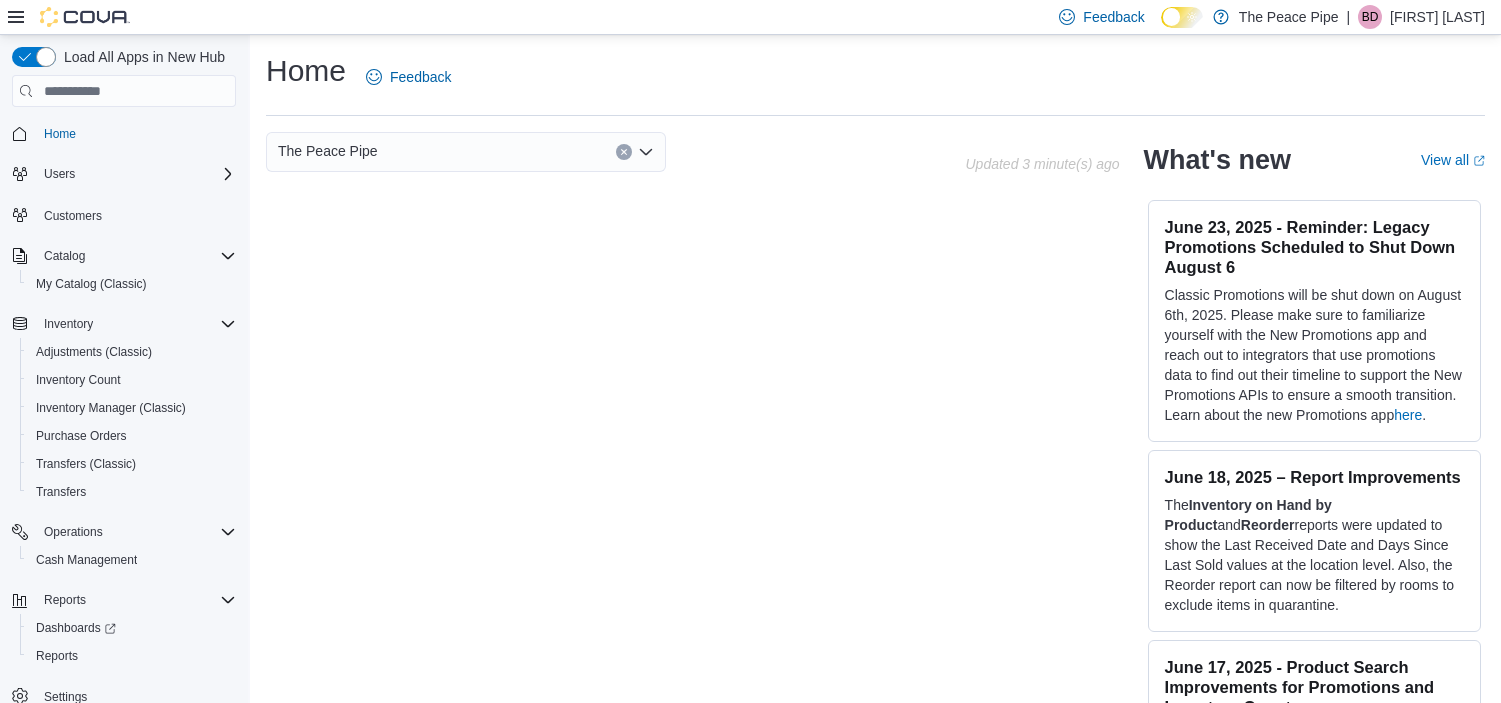 scroll, scrollTop: 0, scrollLeft: 0, axis: both 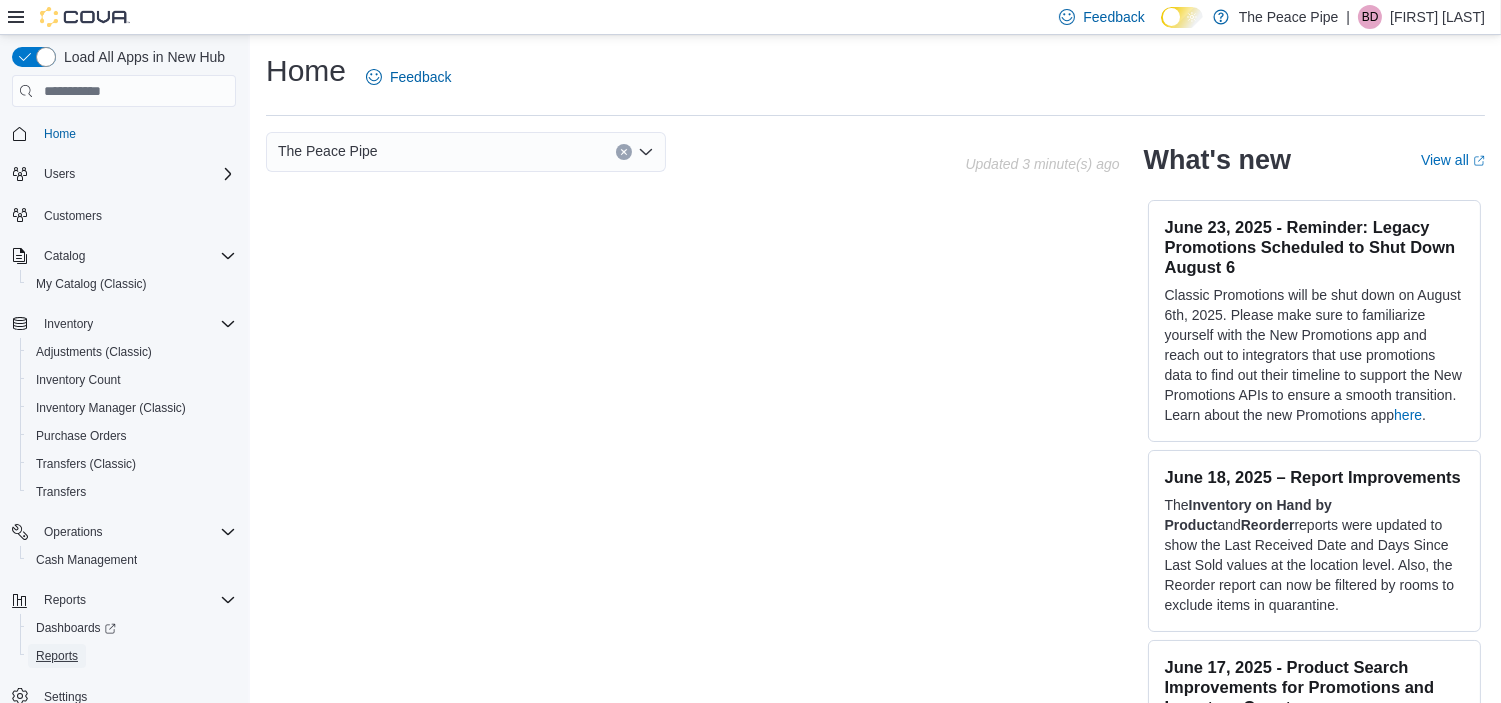 click on "Reports" at bounding box center [57, 656] 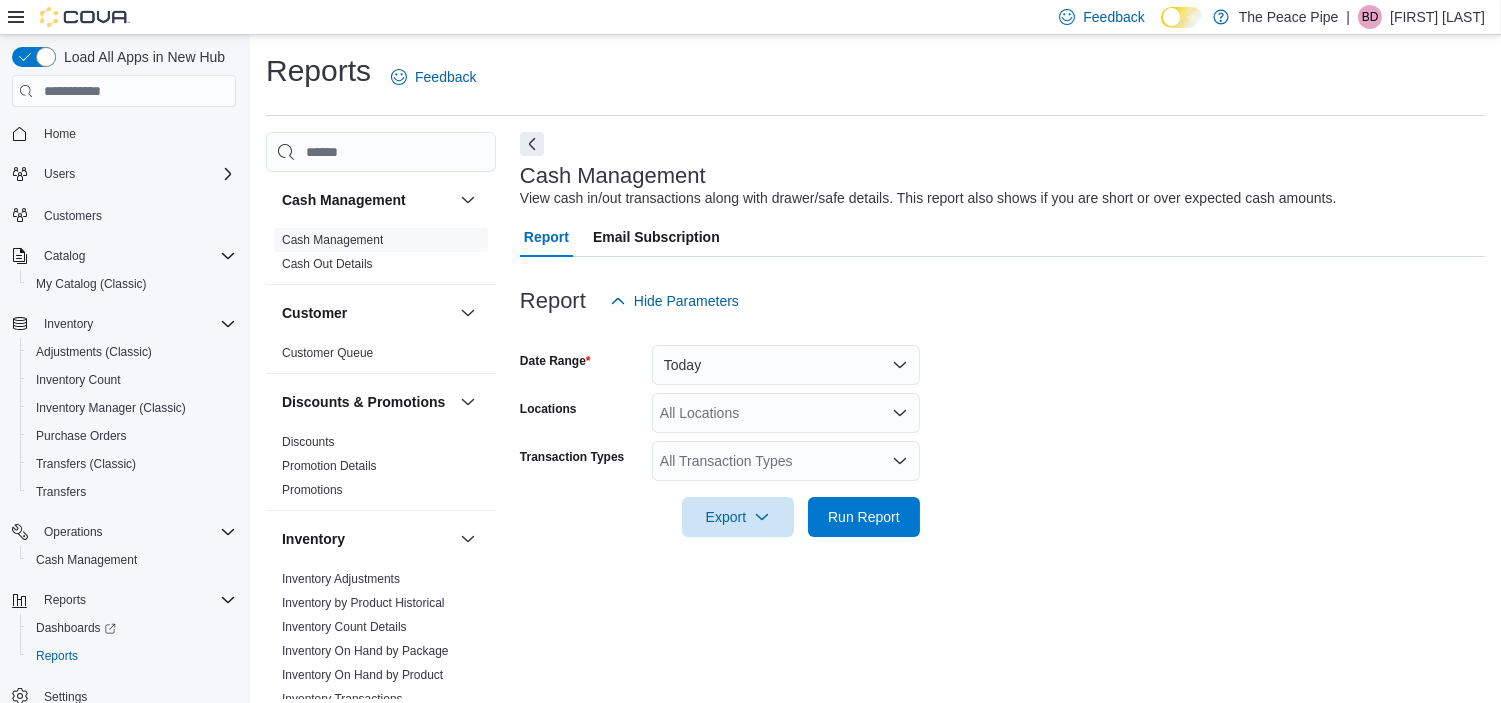 scroll, scrollTop: 12, scrollLeft: 0, axis: vertical 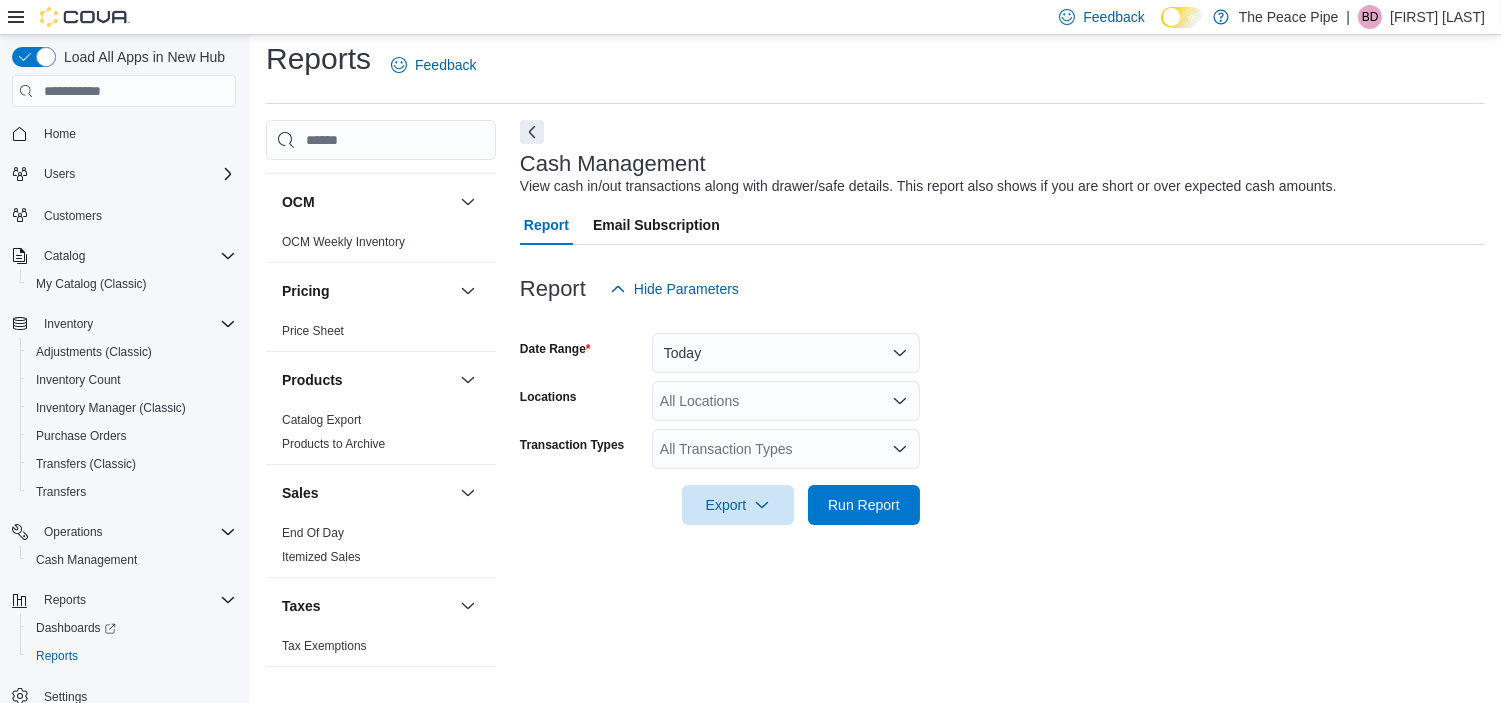 click on "End Of Day" at bounding box center (313, 533) 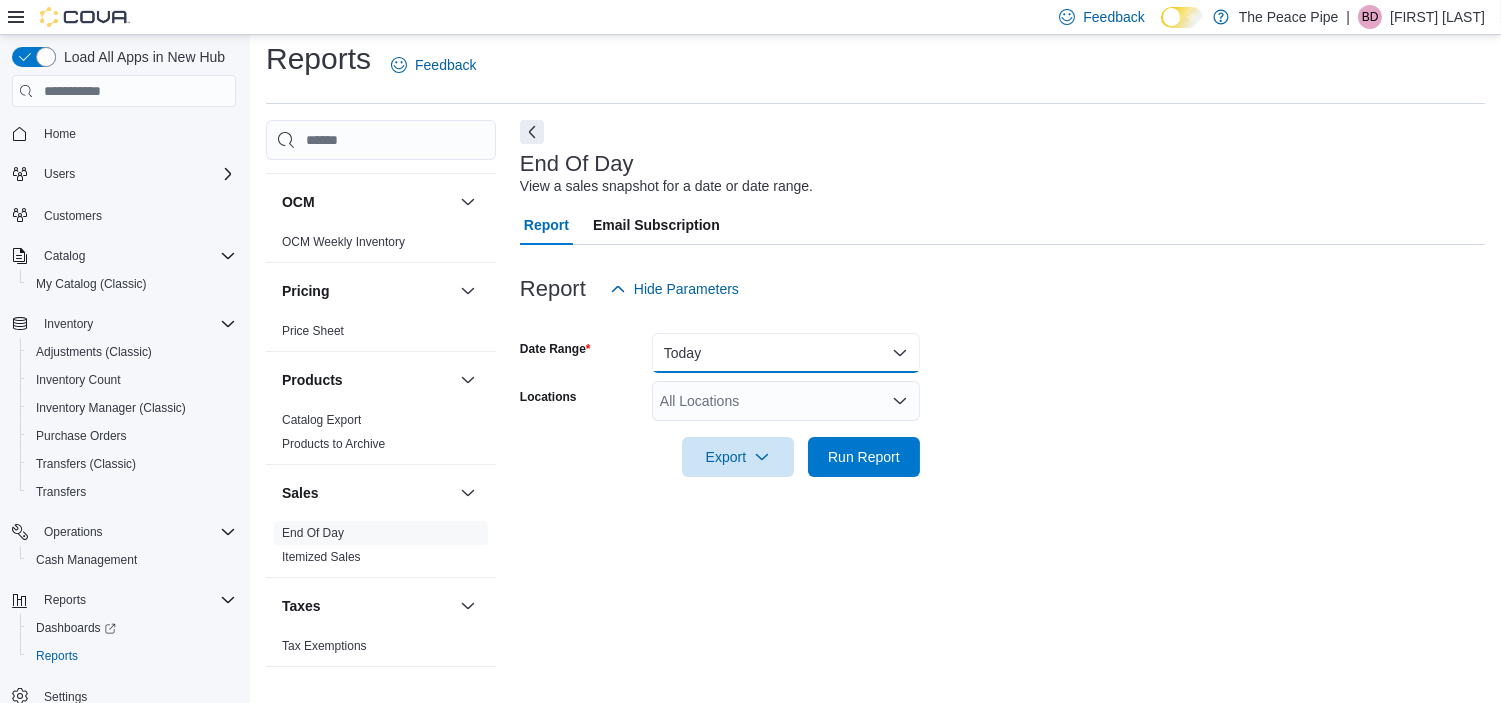 click on "Today" at bounding box center (786, 353) 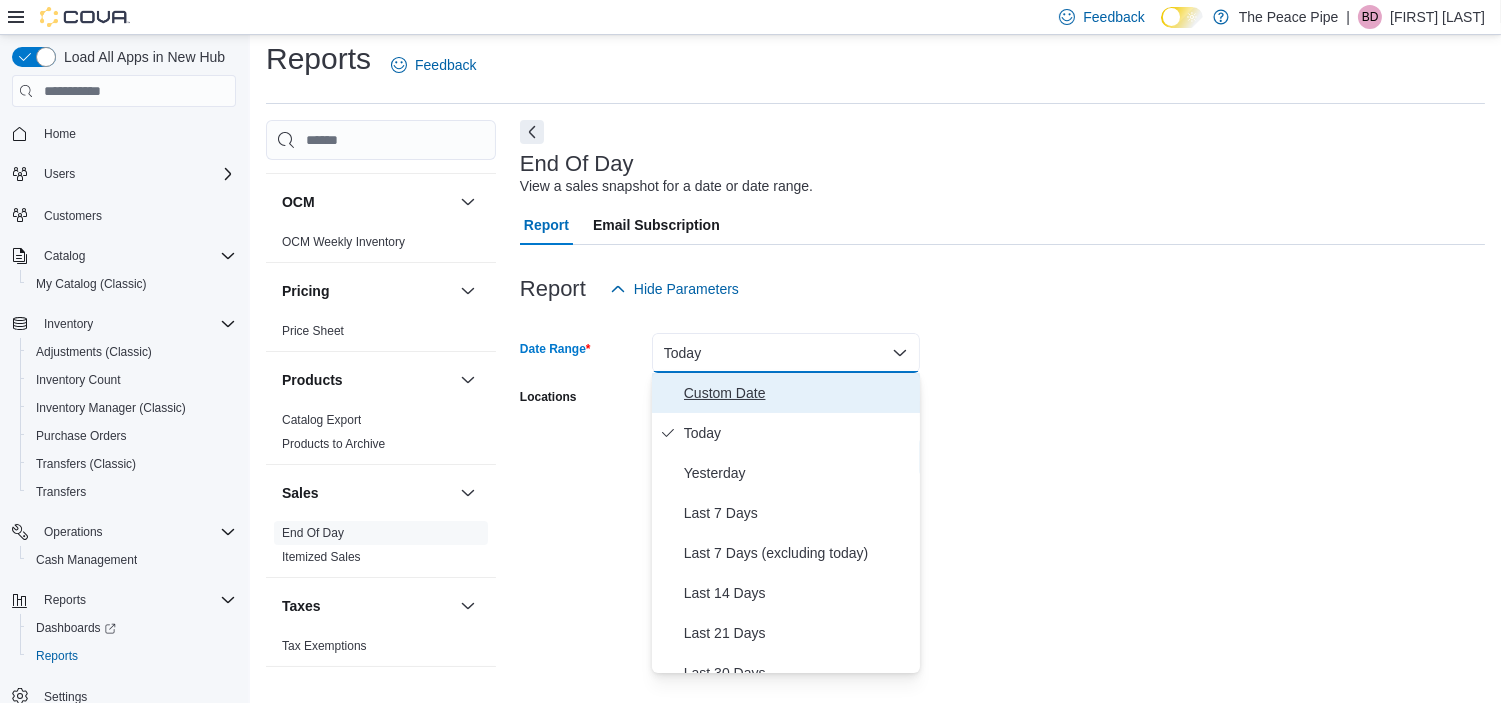 click on "Custom Date" at bounding box center [798, 393] 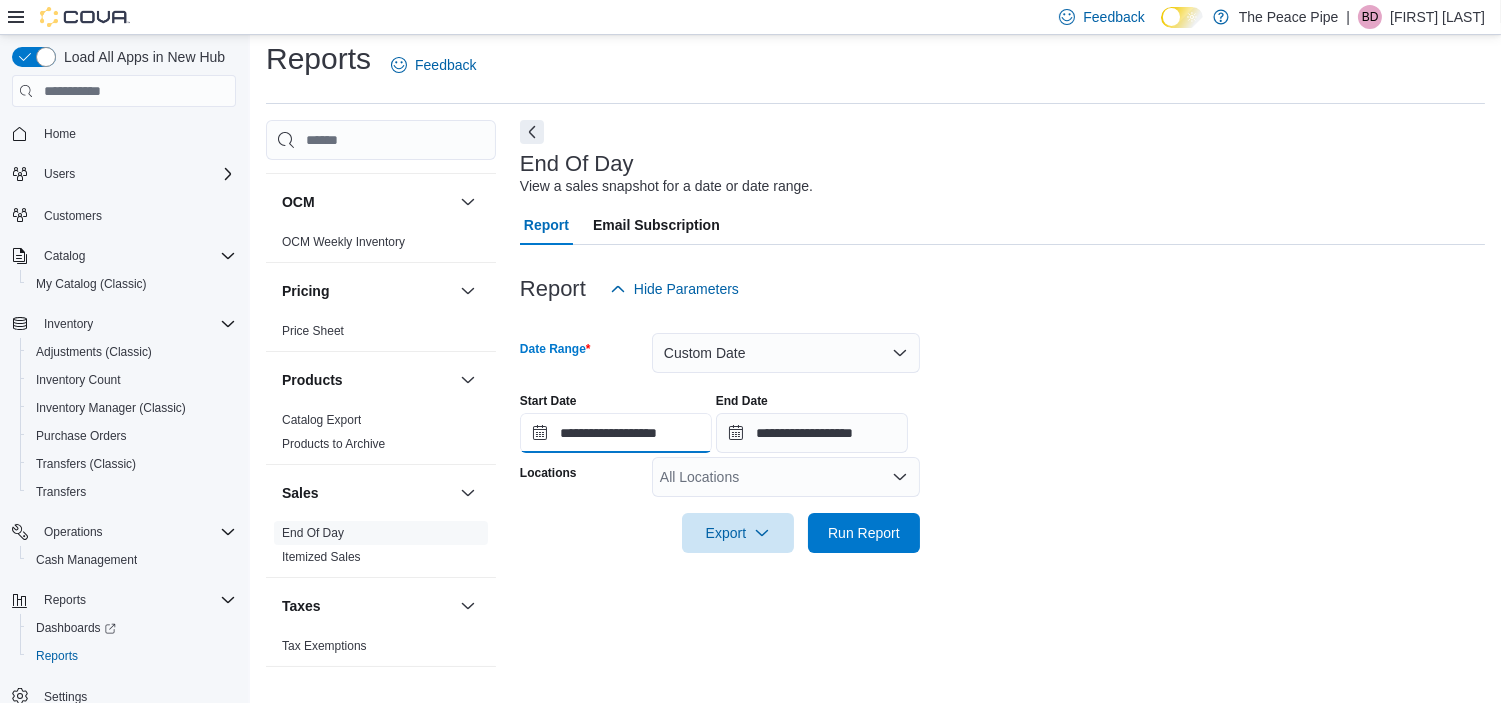 click on "**********" at bounding box center [616, 433] 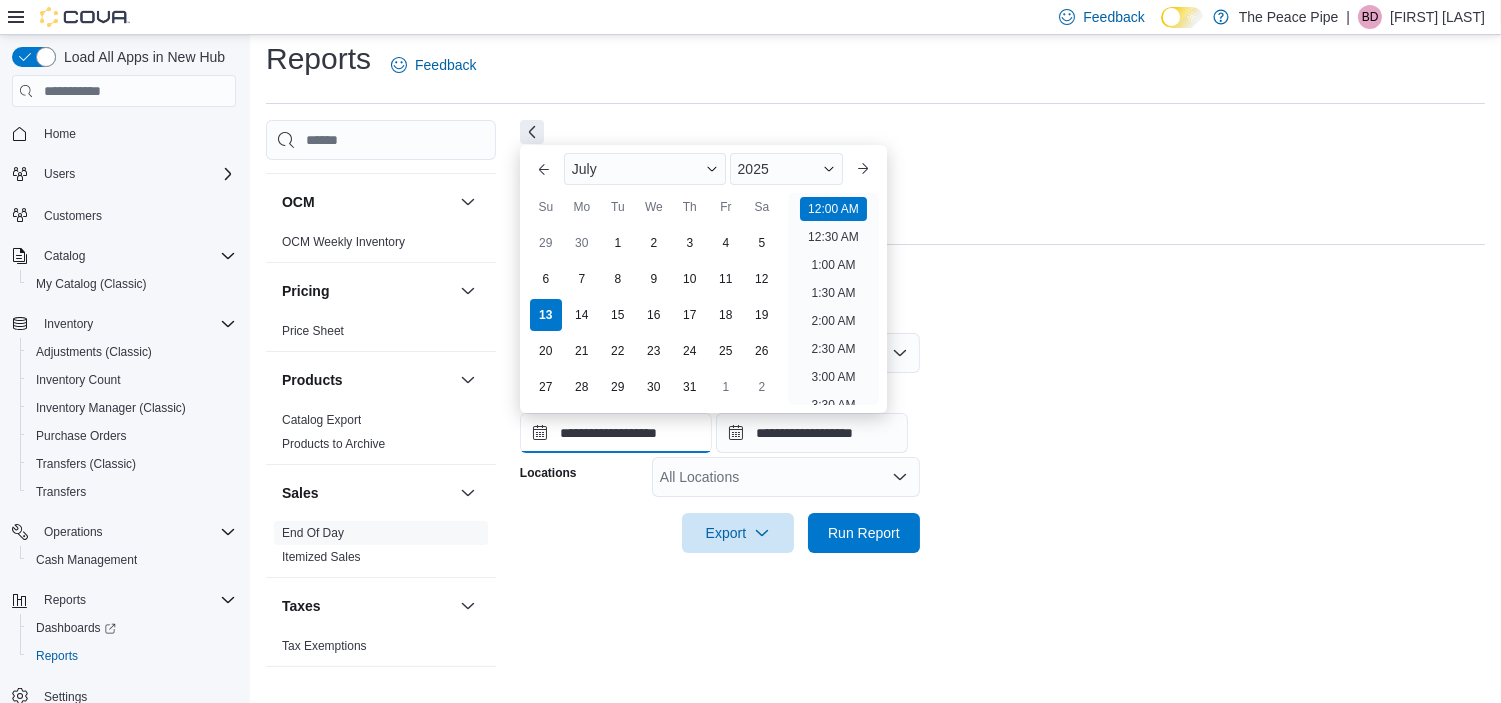 scroll, scrollTop: 62, scrollLeft: 0, axis: vertical 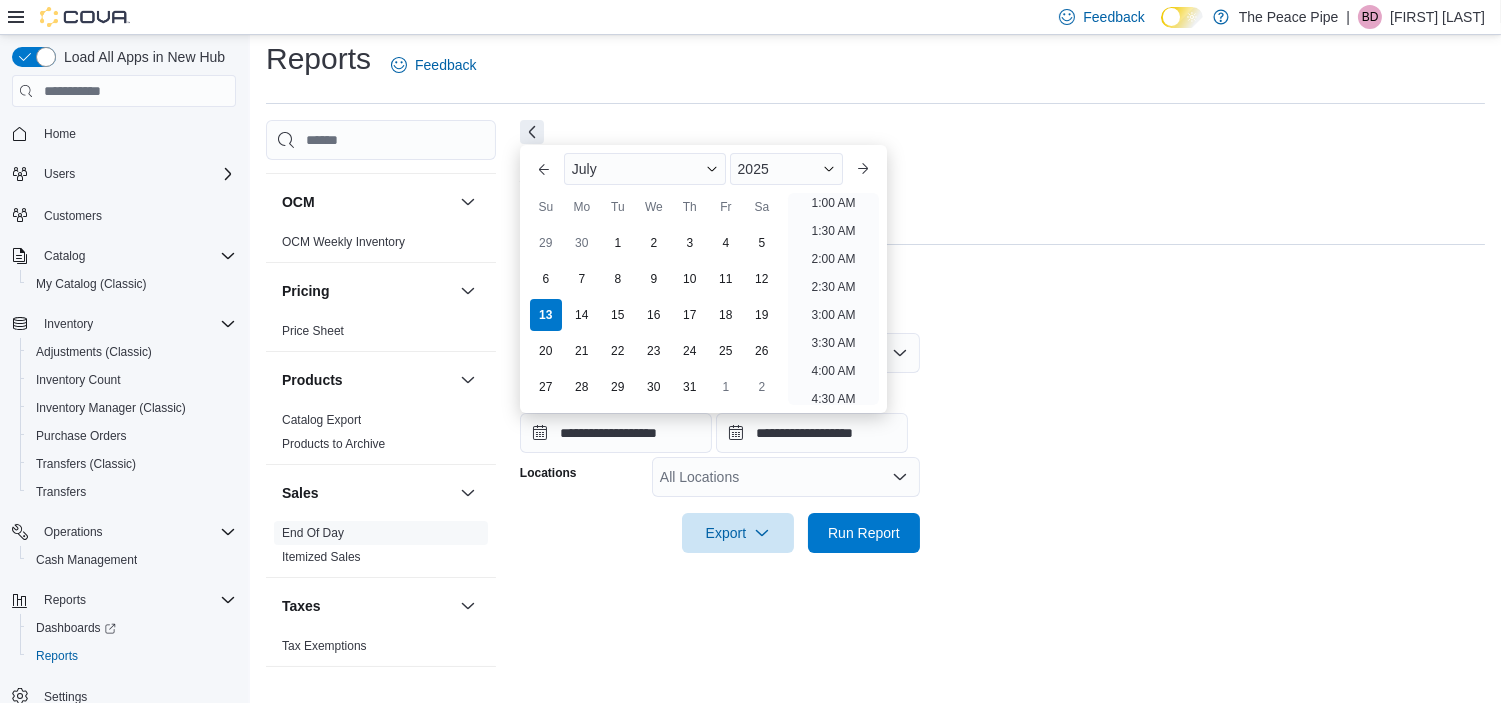 click on "11" at bounding box center (726, 279) 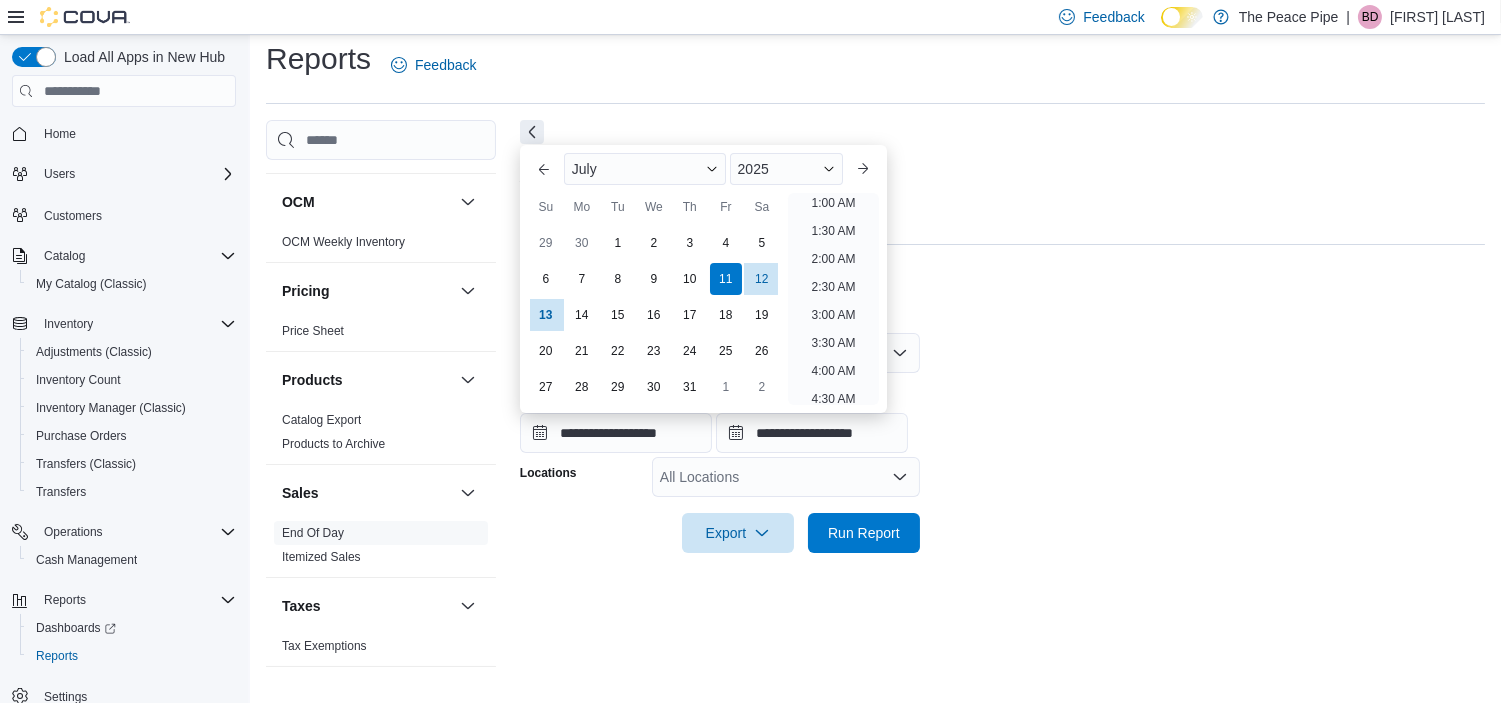 scroll, scrollTop: 4, scrollLeft: 0, axis: vertical 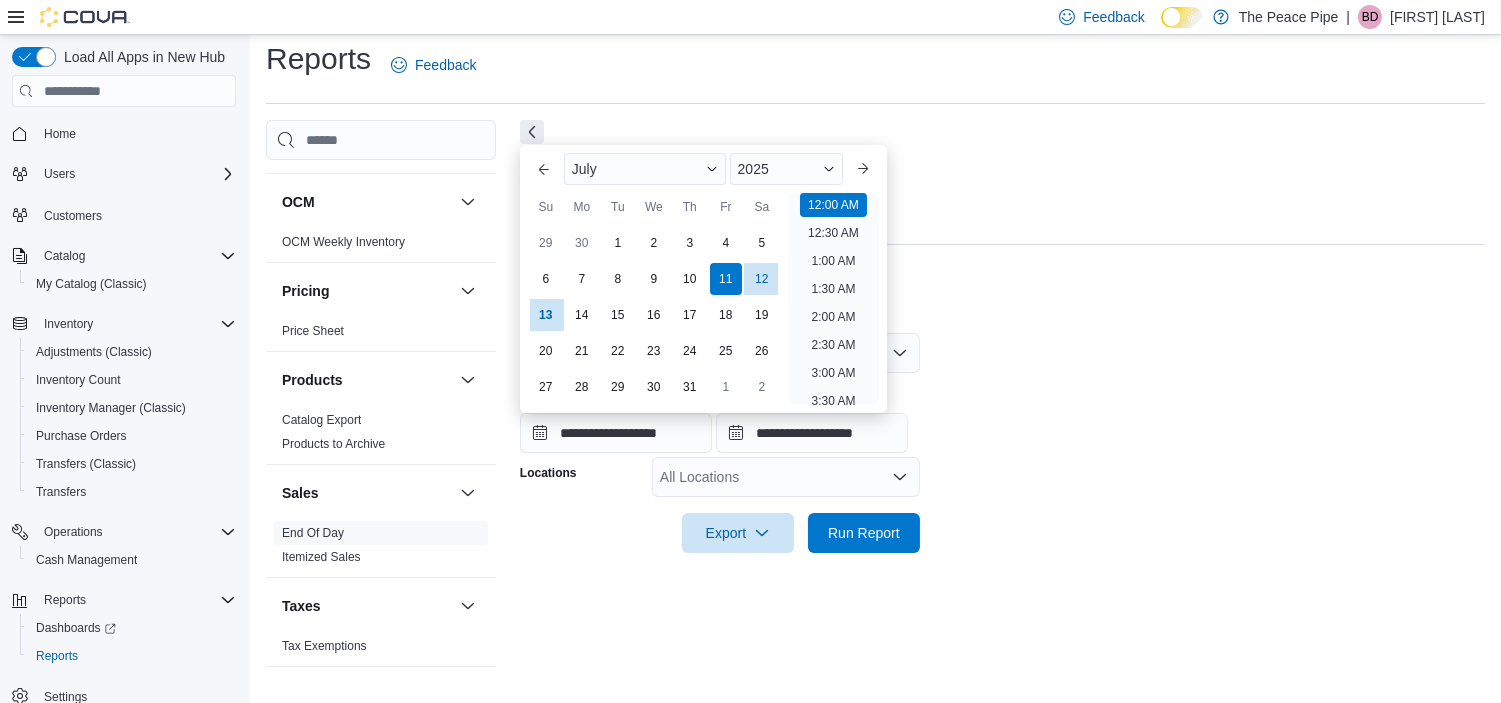 click at bounding box center [1002, 257] 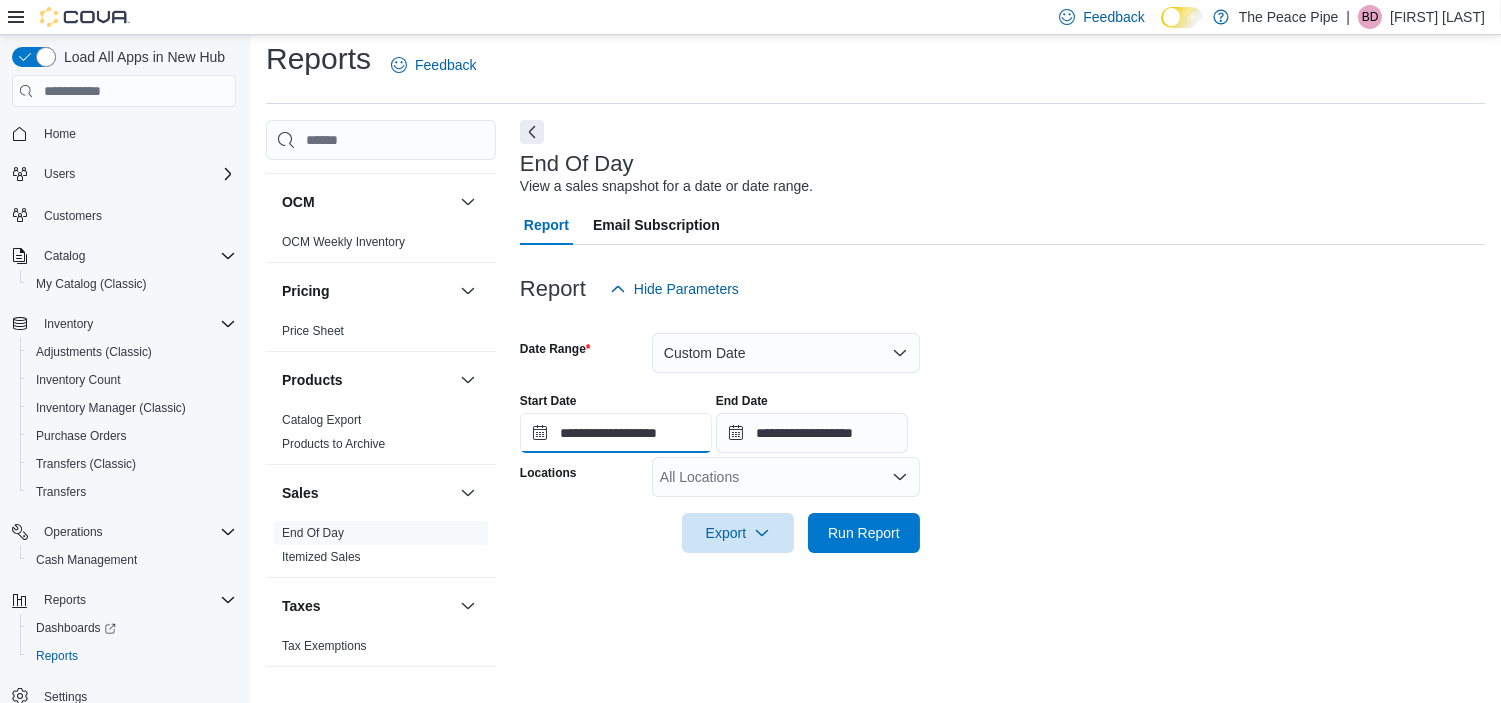 click on "**********" at bounding box center [616, 433] 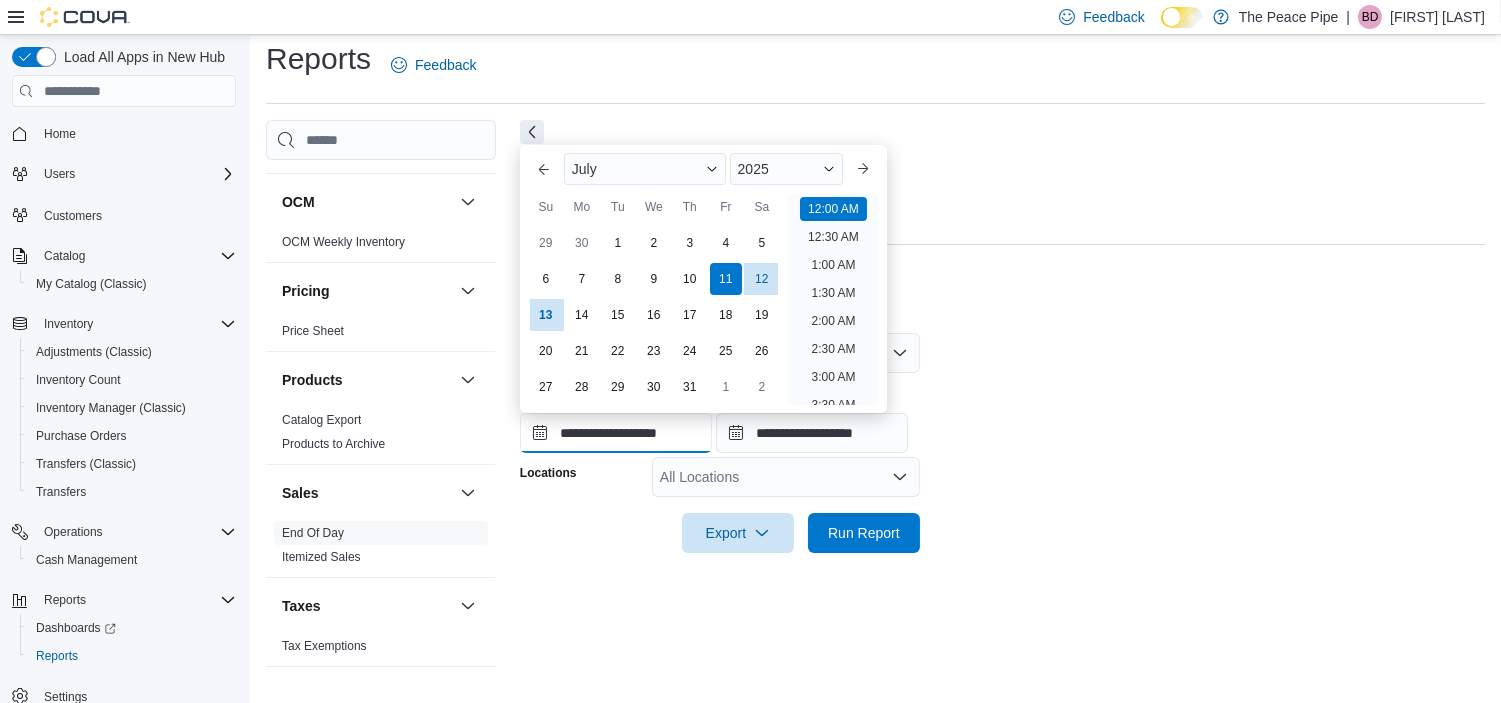scroll, scrollTop: 62, scrollLeft: 0, axis: vertical 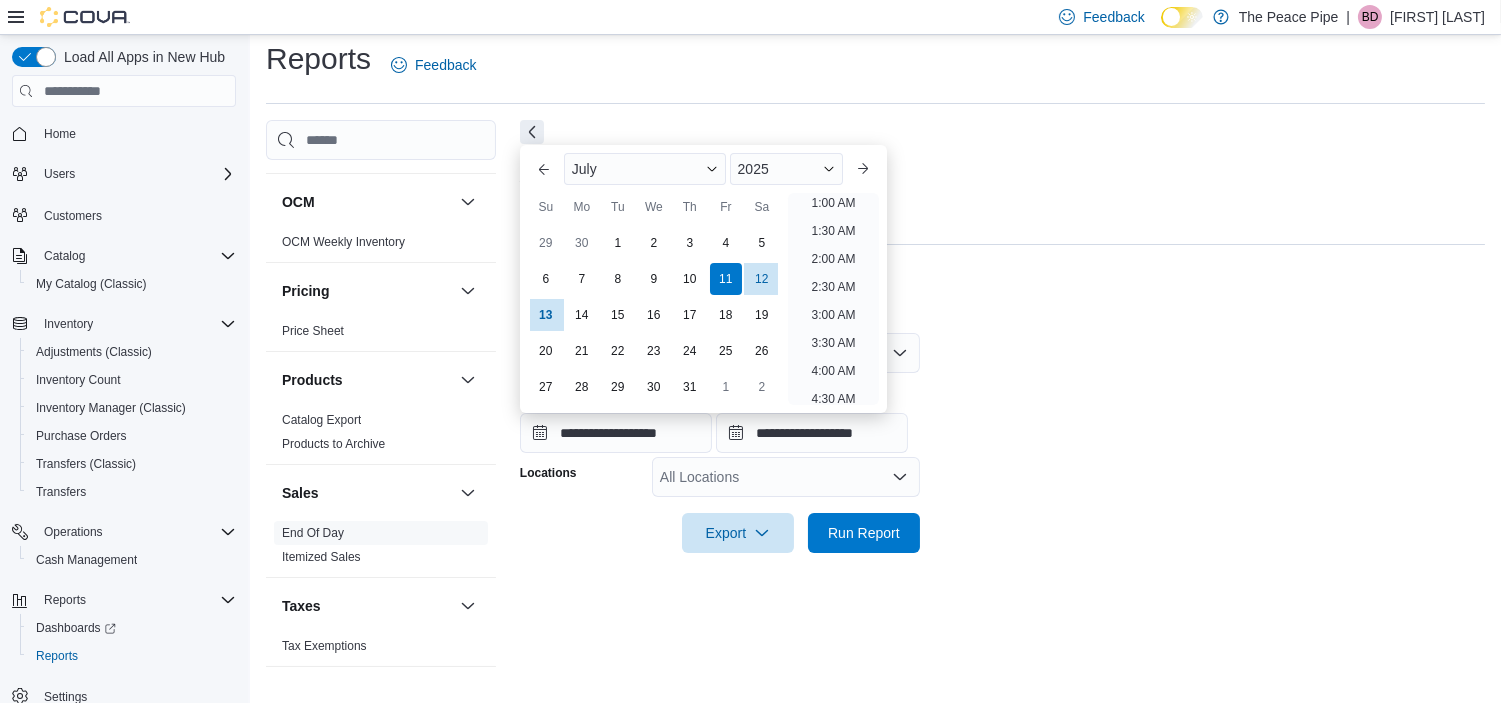 click on "Report Hide Parameters" at bounding box center (1002, 289) 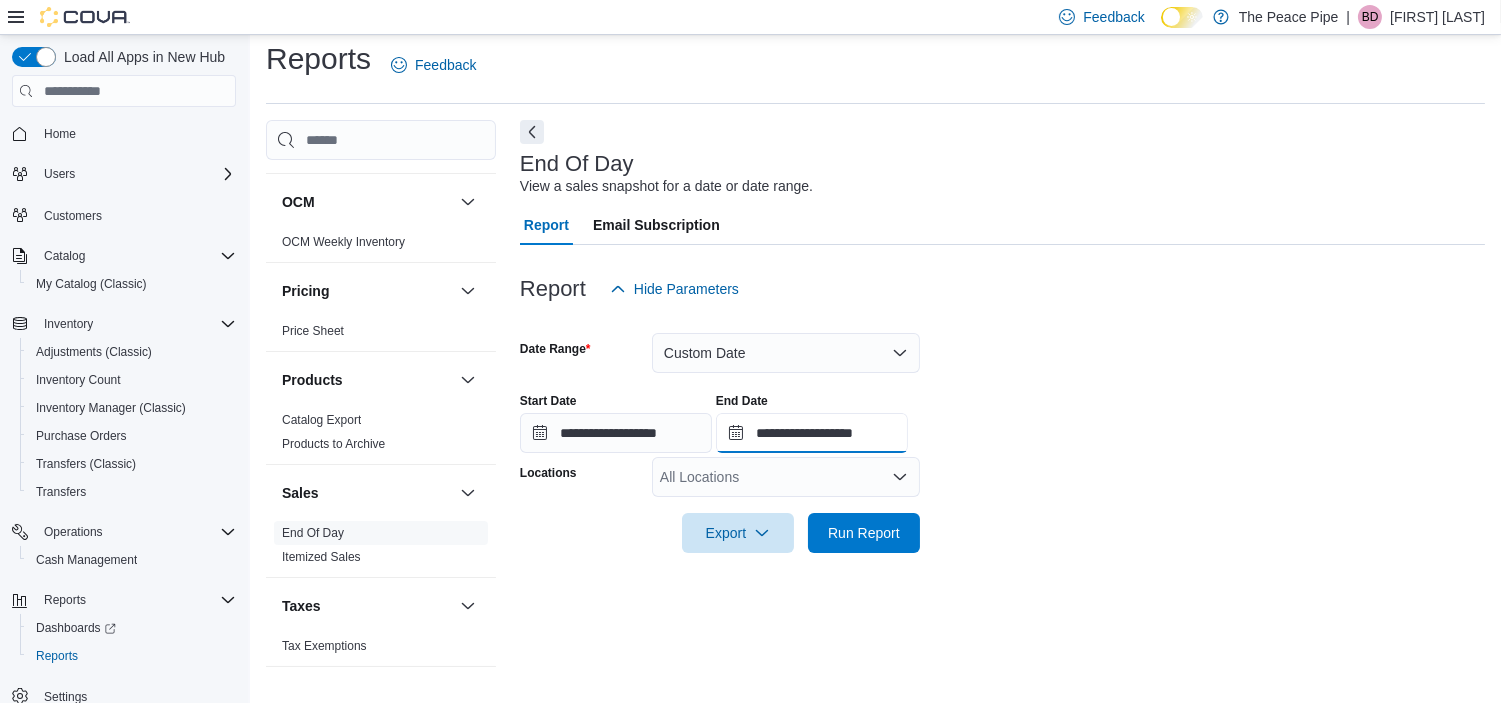 click on "**********" at bounding box center [812, 433] 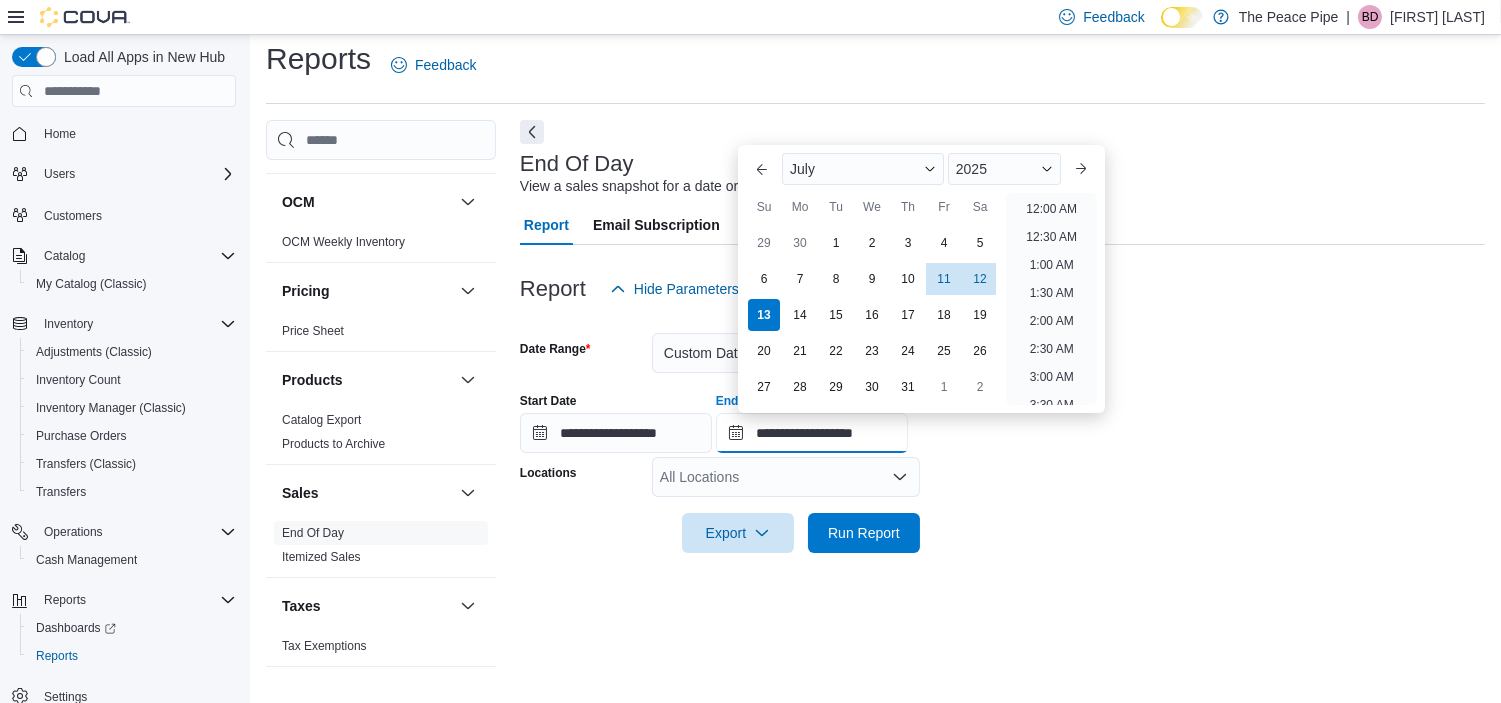 scroll, scrollTop: 1135, scrollLeft: 0, axis: vertical 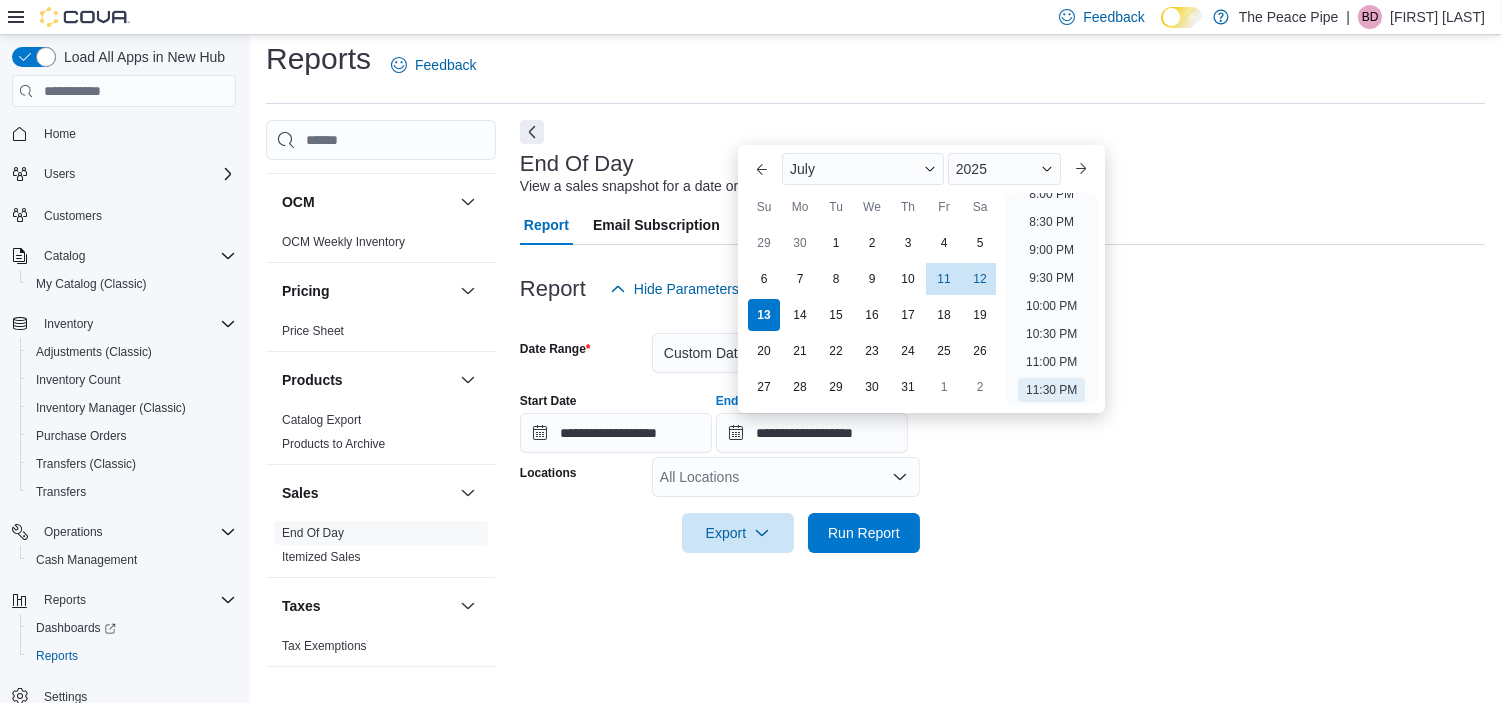 click on "11" at bounding box center (944, 279) 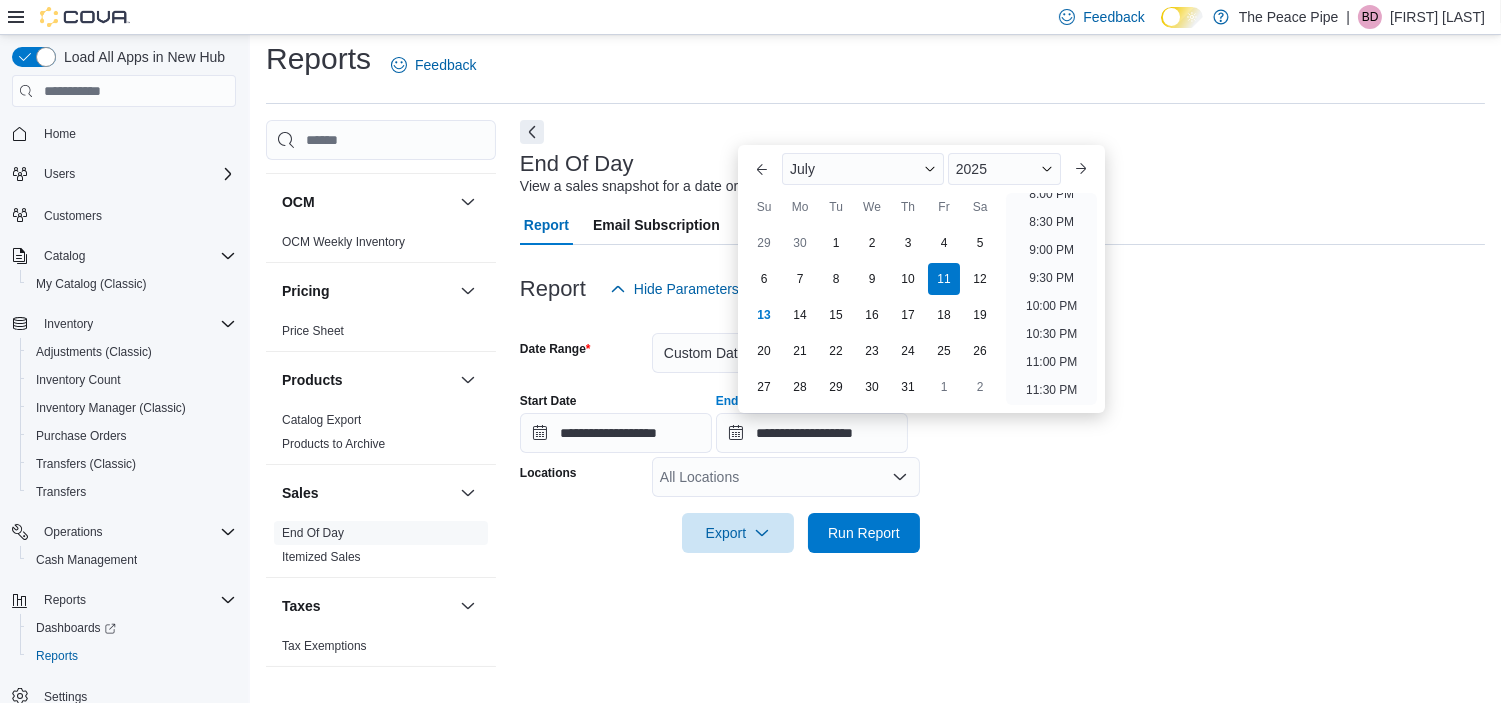 click on "**********" at bounding box center (1002, 431) 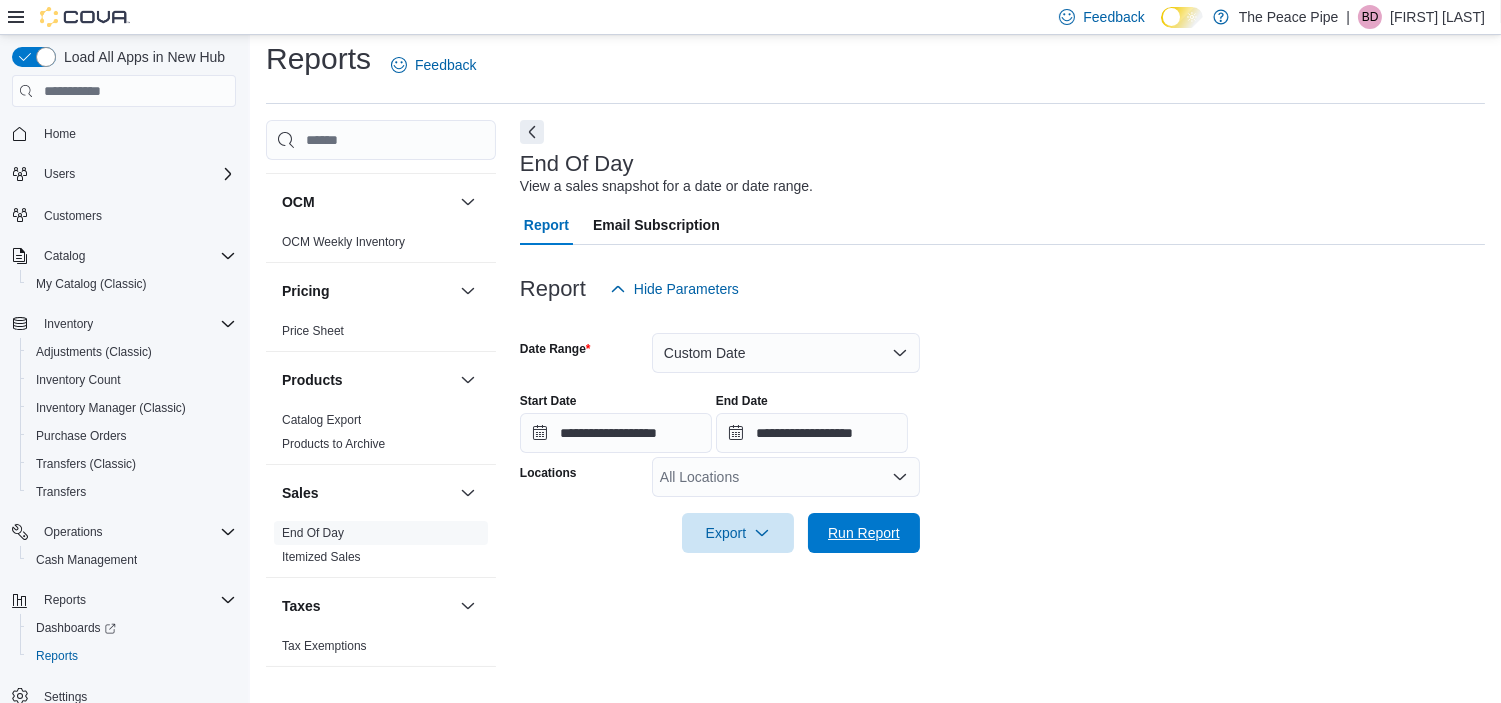 click on "Run Report" at bounding box center (864, 533) 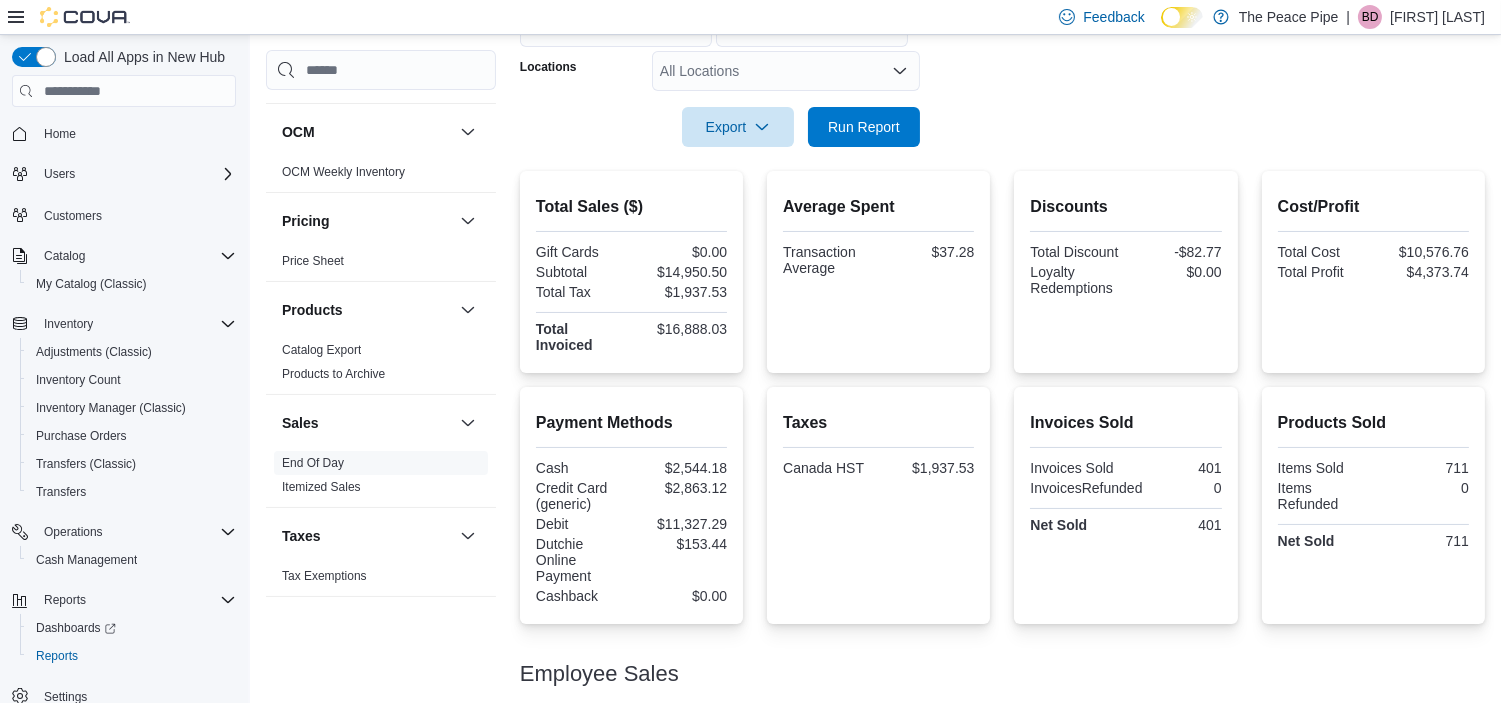 scroll, scrollTop: 435, scrollLeft: 0, axis: vertical 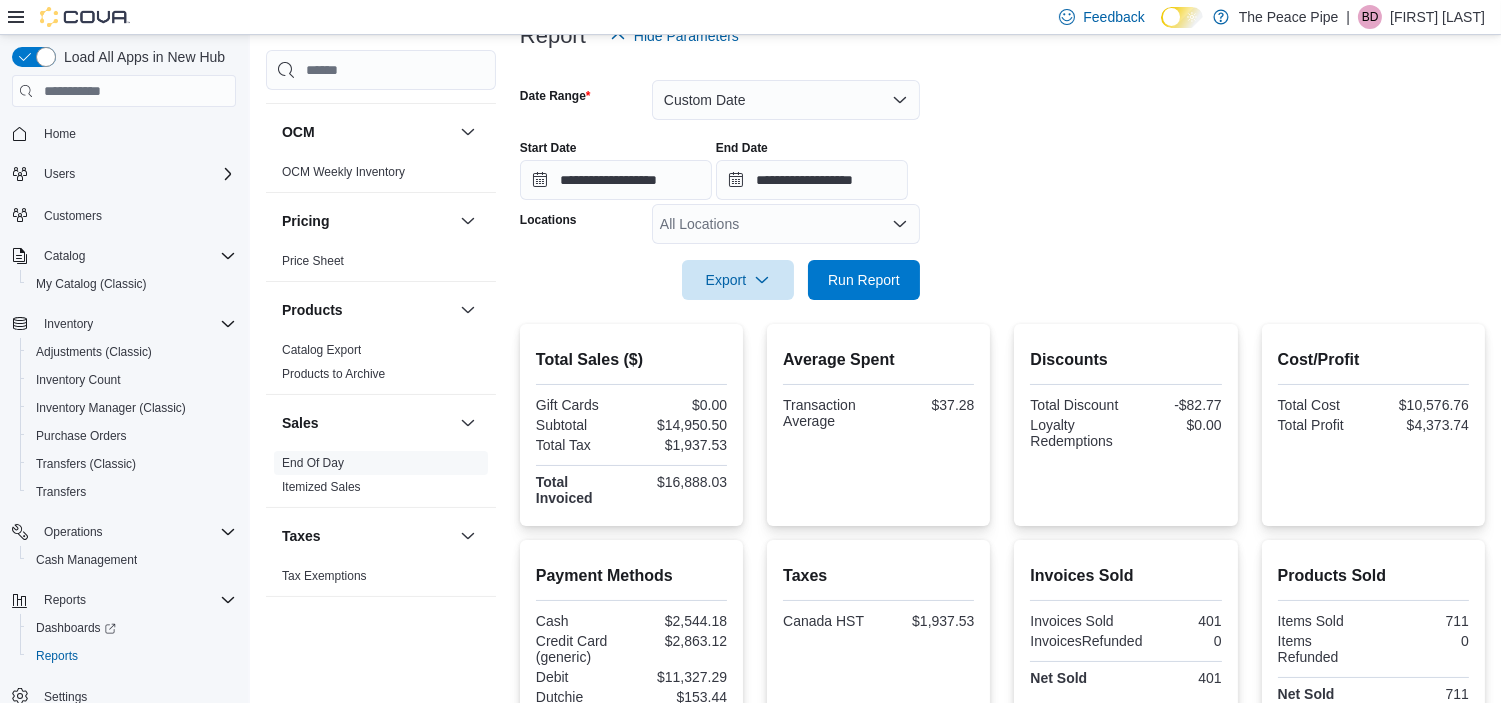 click on "All Locations" at bounding box center [786, 224] 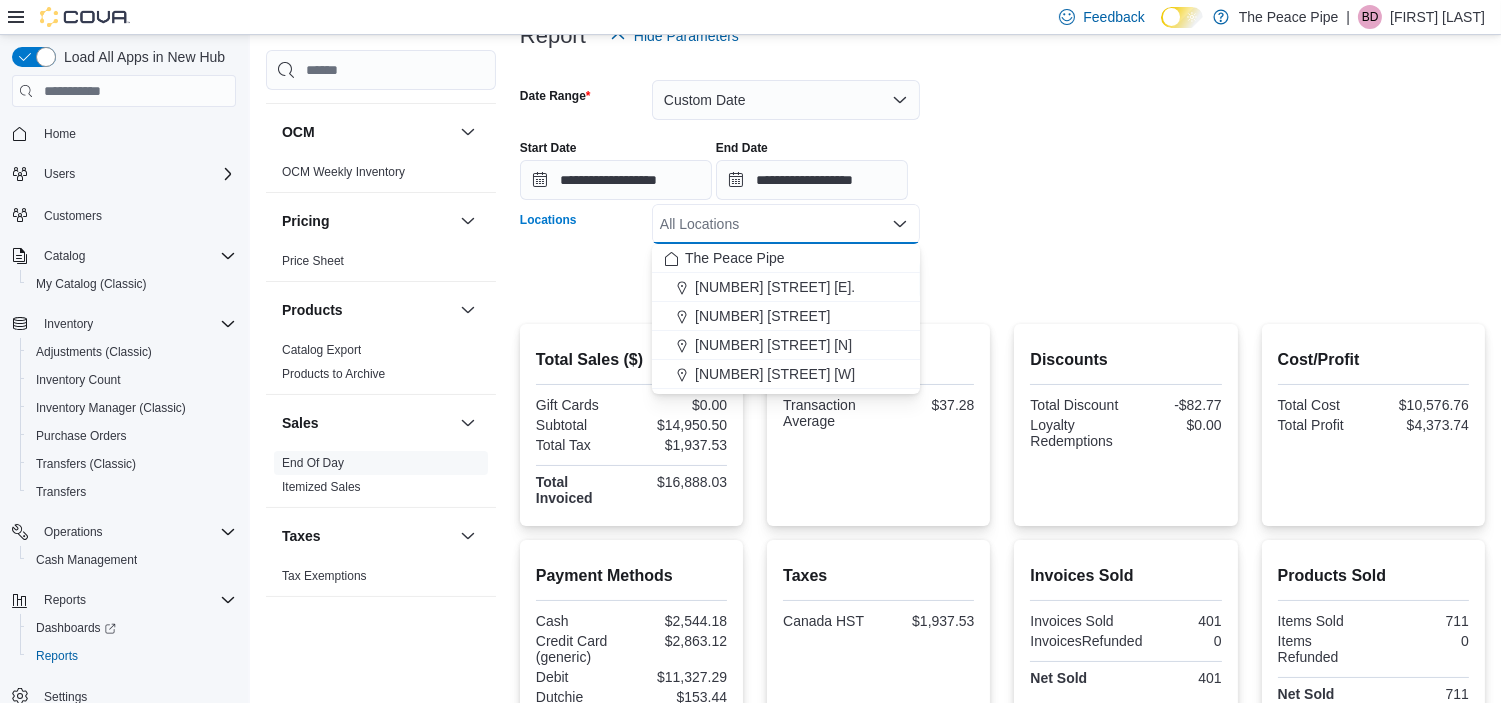 click on "[NUMBER] [STREET] [N]" at bounding box center [773, 345] 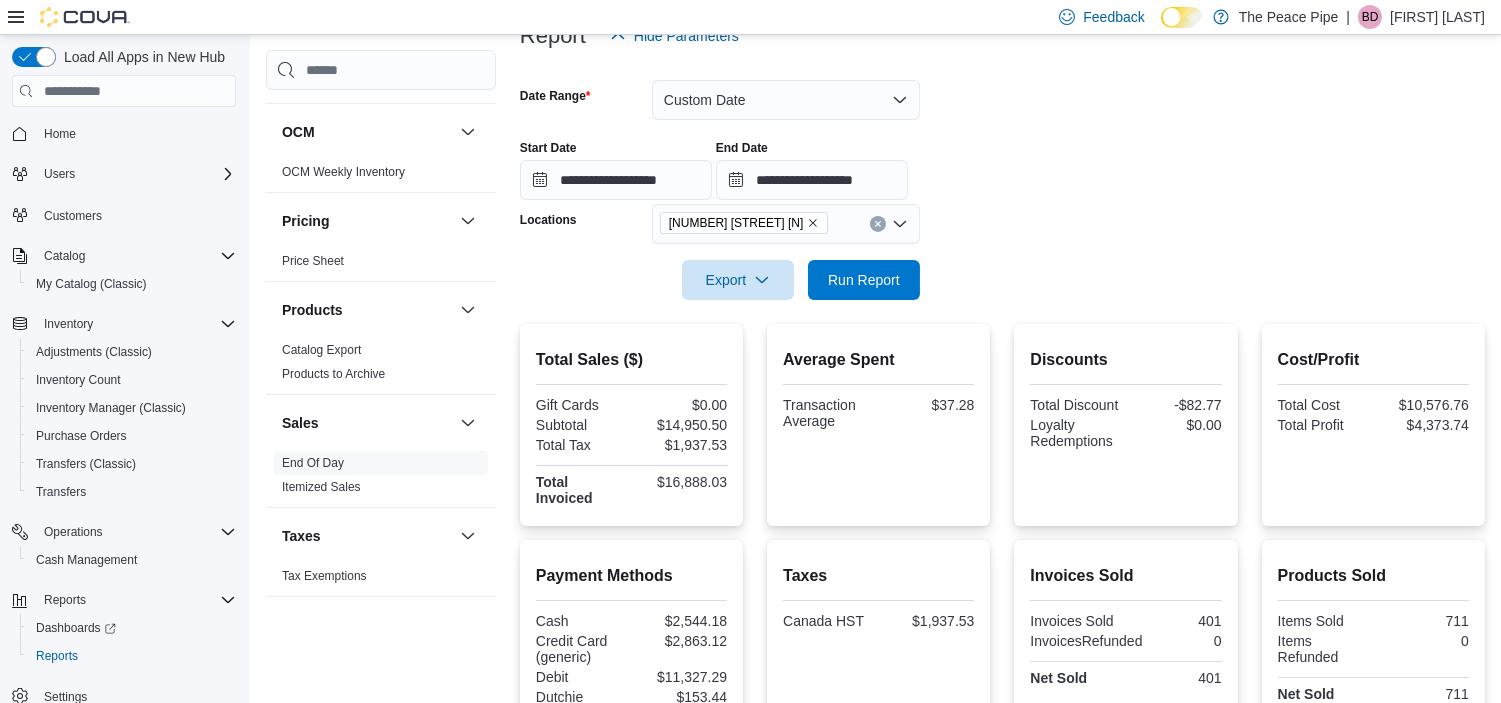 click on "**********" at bounding box center [1002, 178] 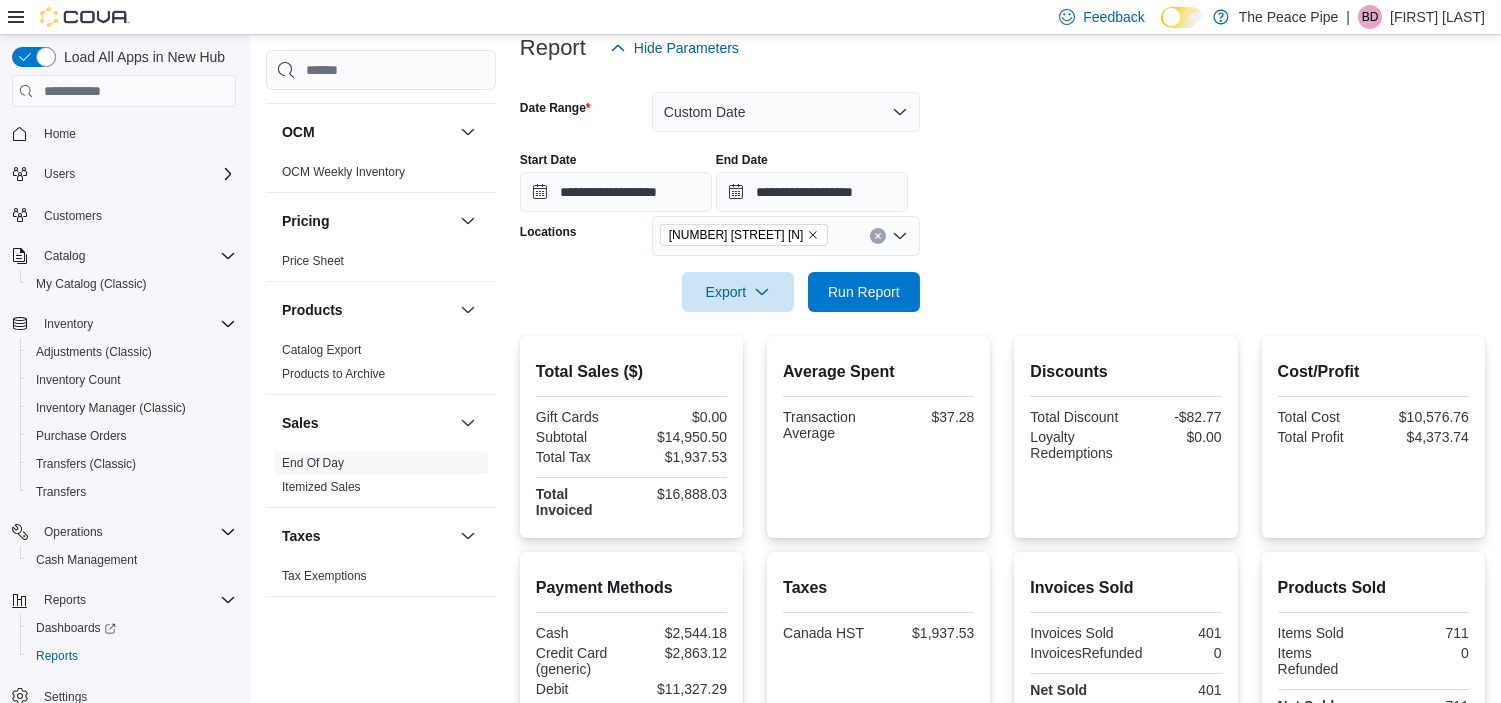 scroll, scrollTop: 158, scrollLeft: 0, axis: vertical 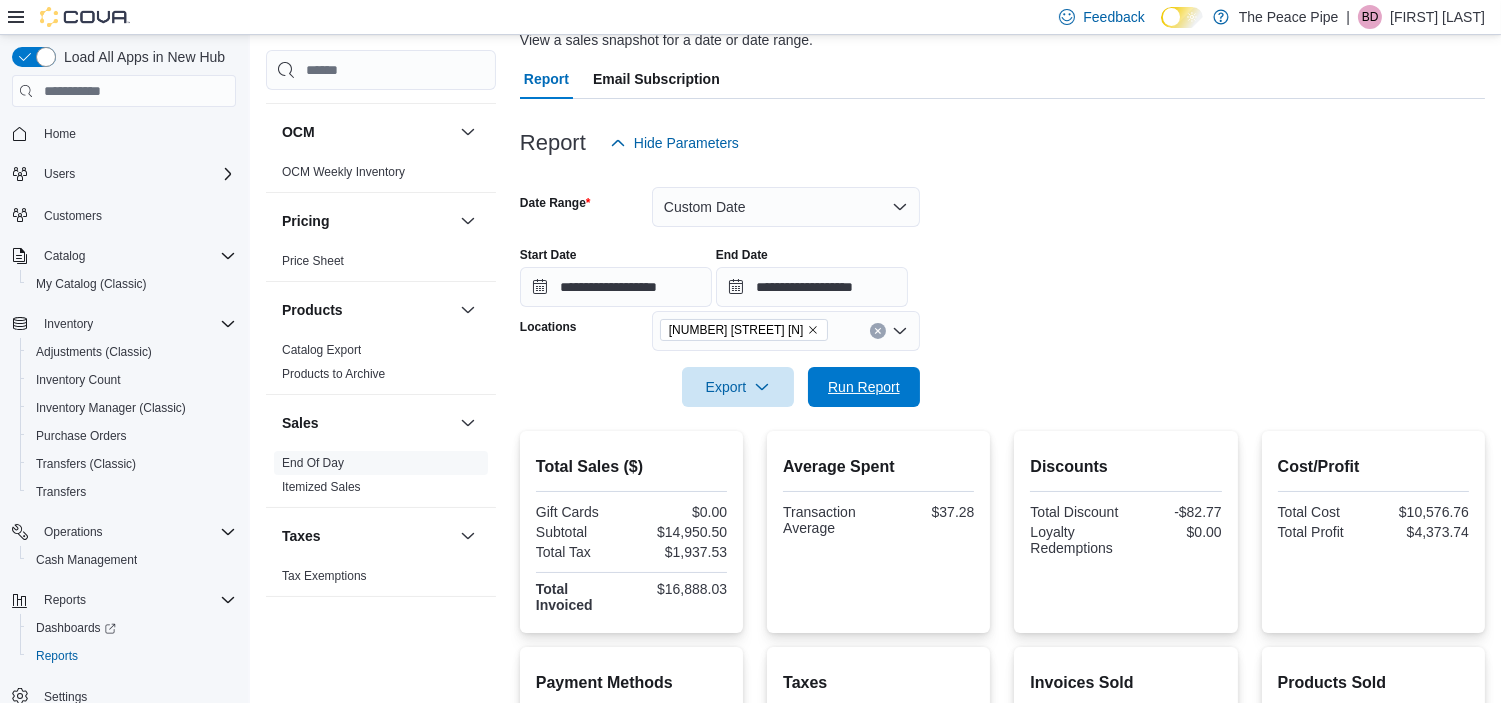 click on "Run Report" at bounding box center [864, 387] 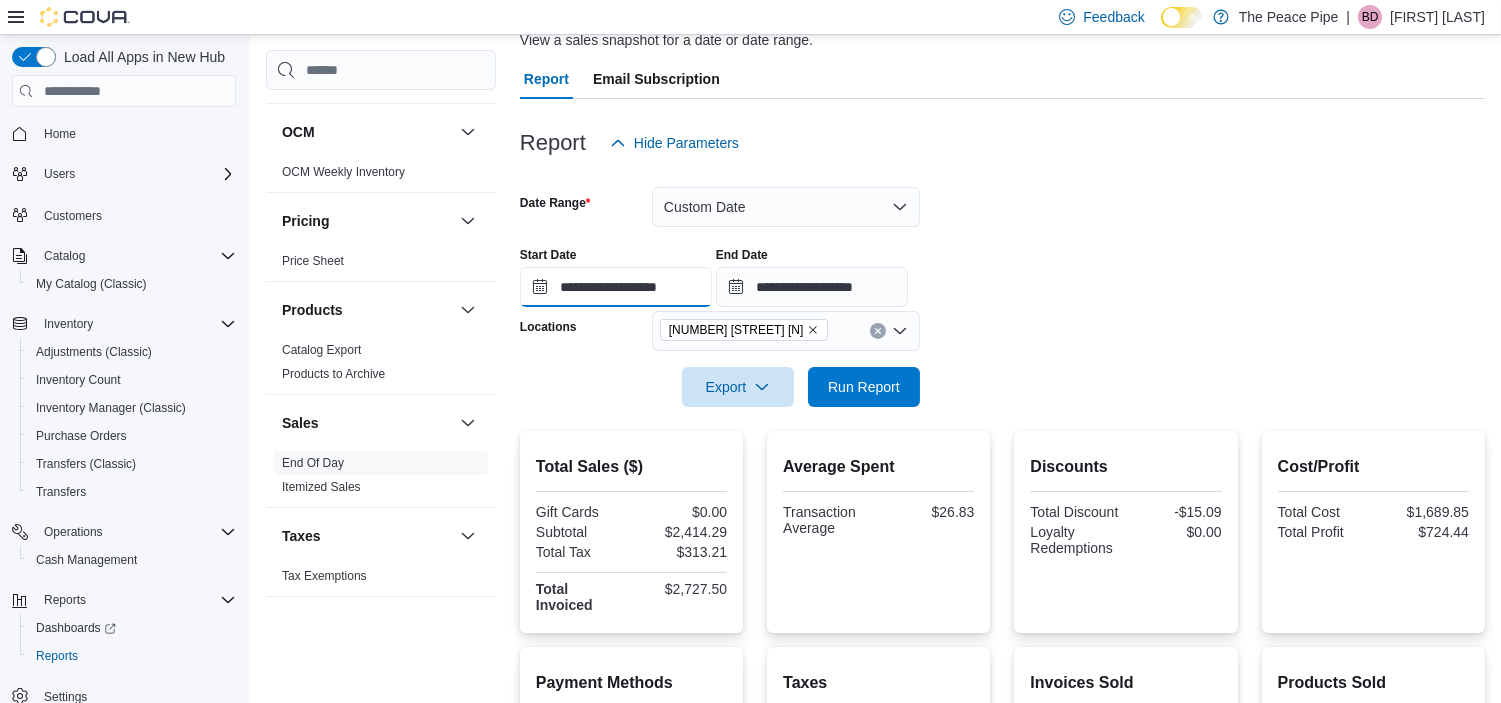 click on "**********" at bounding box center [616, 287] 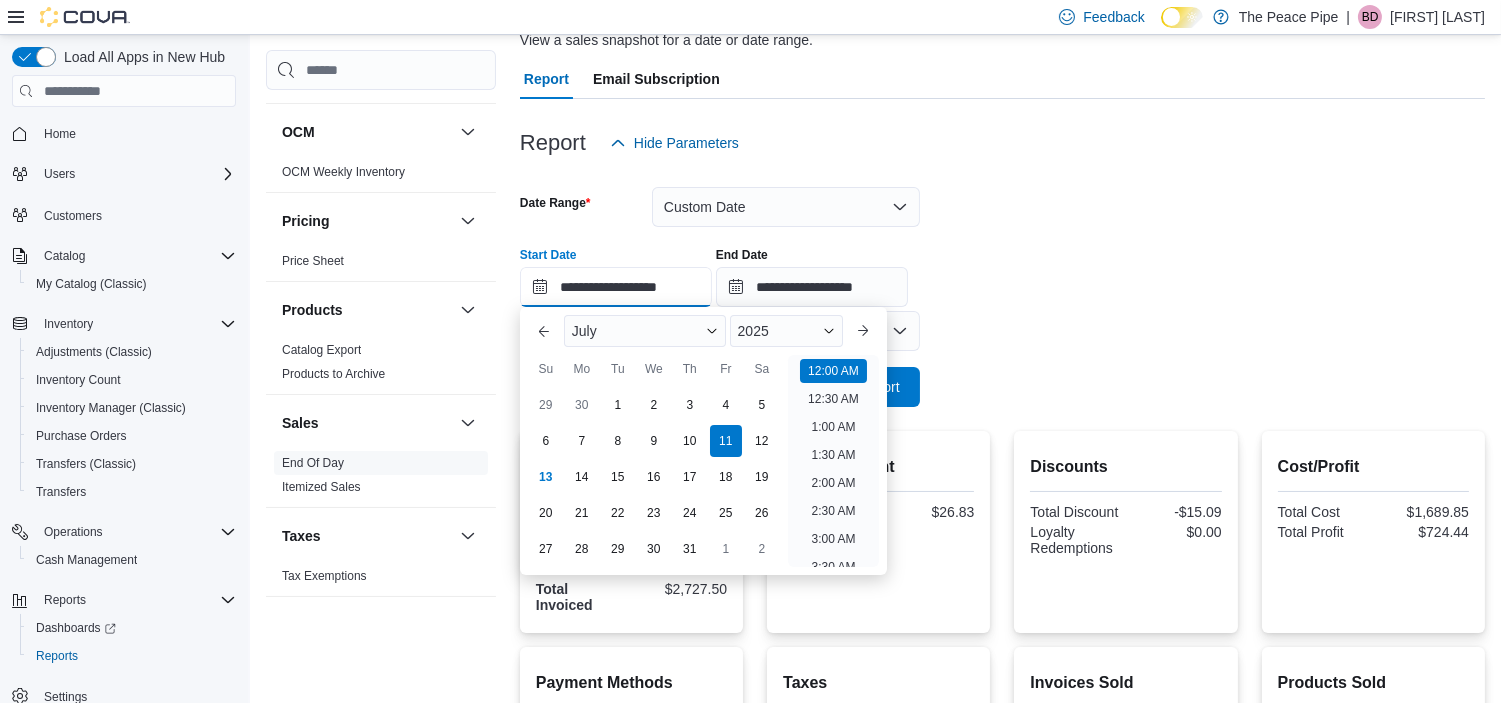 scroll, scrollTop: 62, scrollLeft: 0, axis: vertical 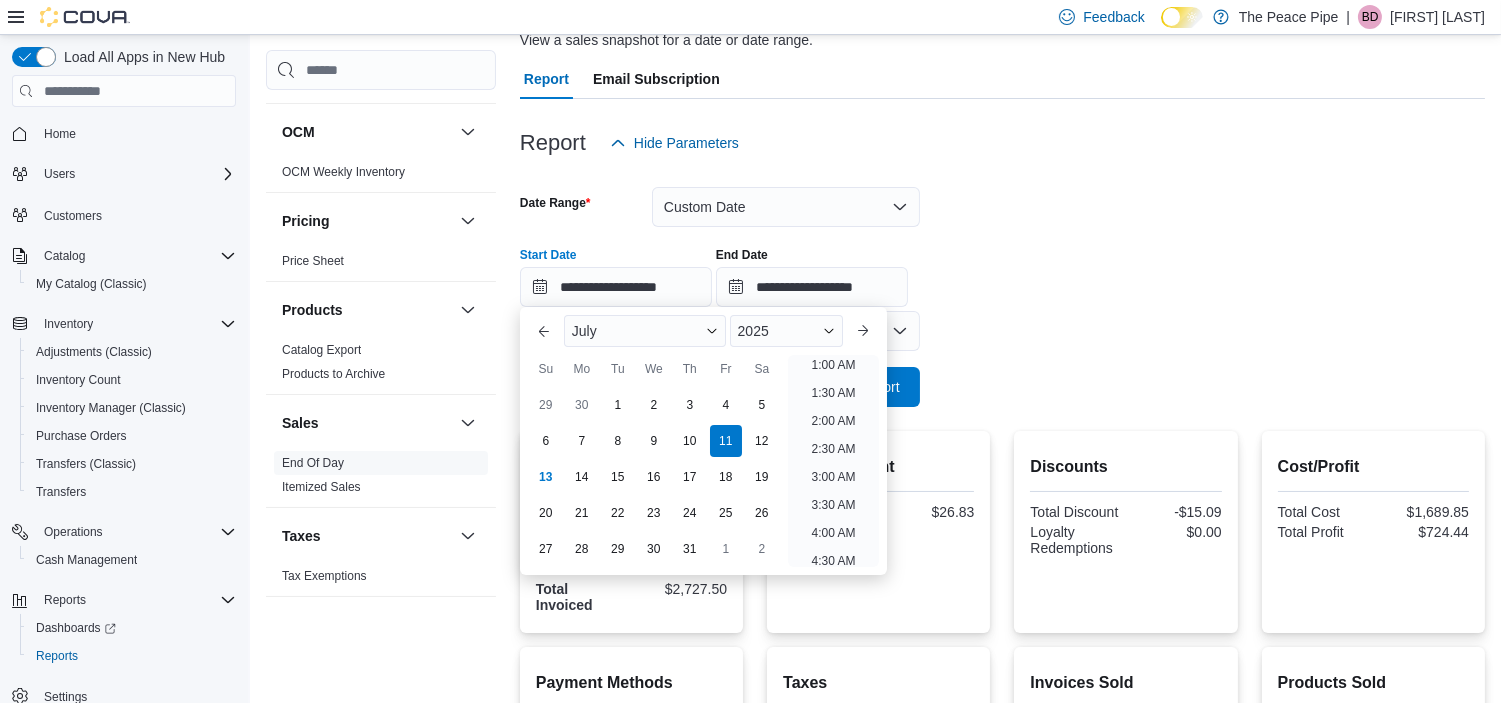 click on "12" at bounding box center [762, 441] 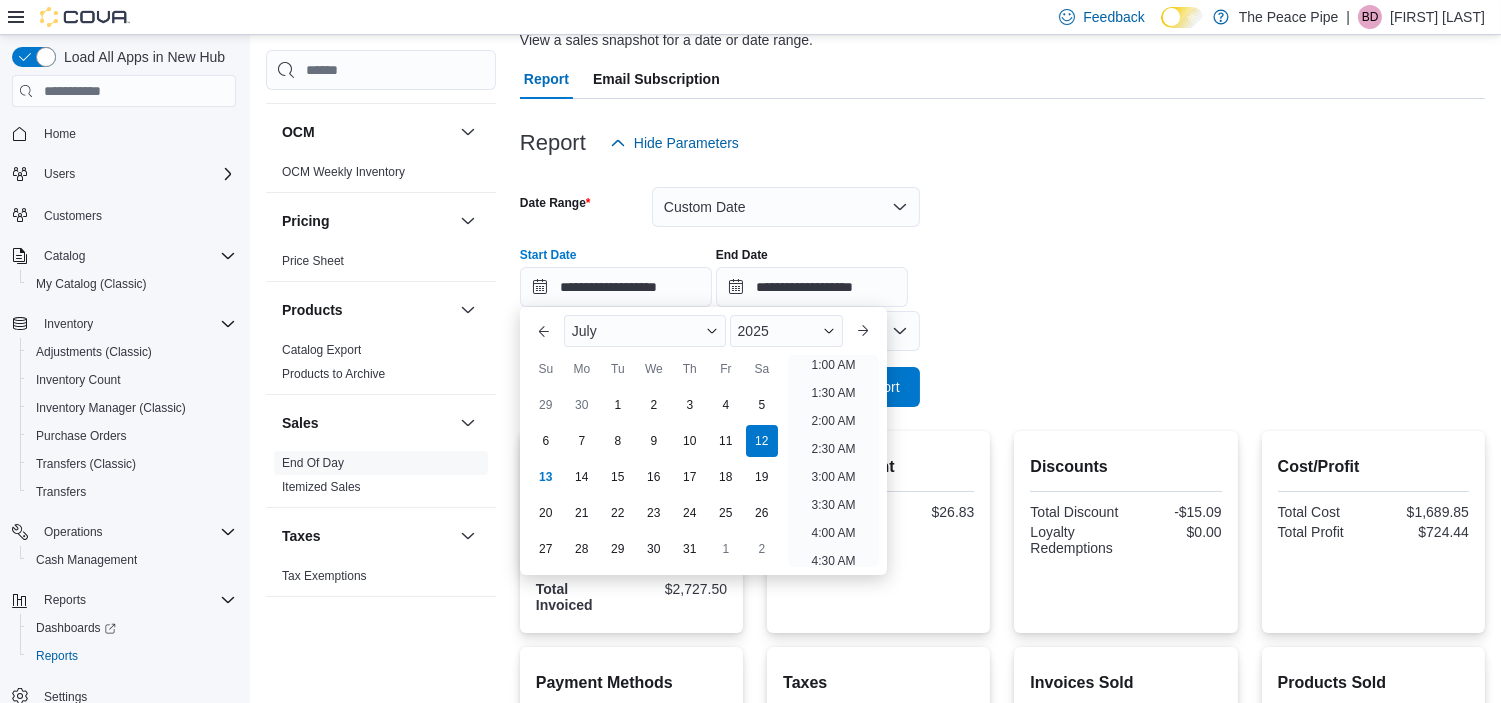 scroll, scrollTop: 4, scrollLeft: 0, axis: vertical 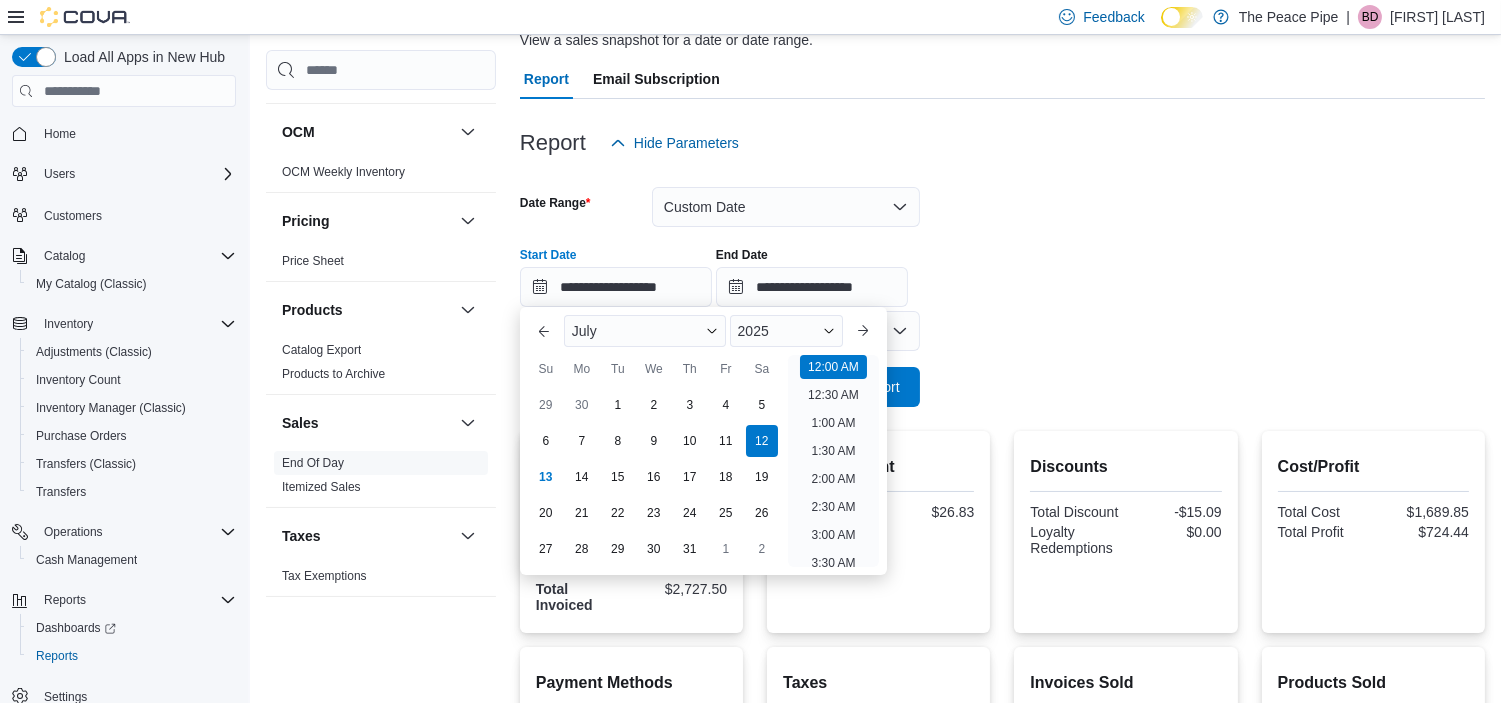 click on "**********" at bounding box center (1002, 285) 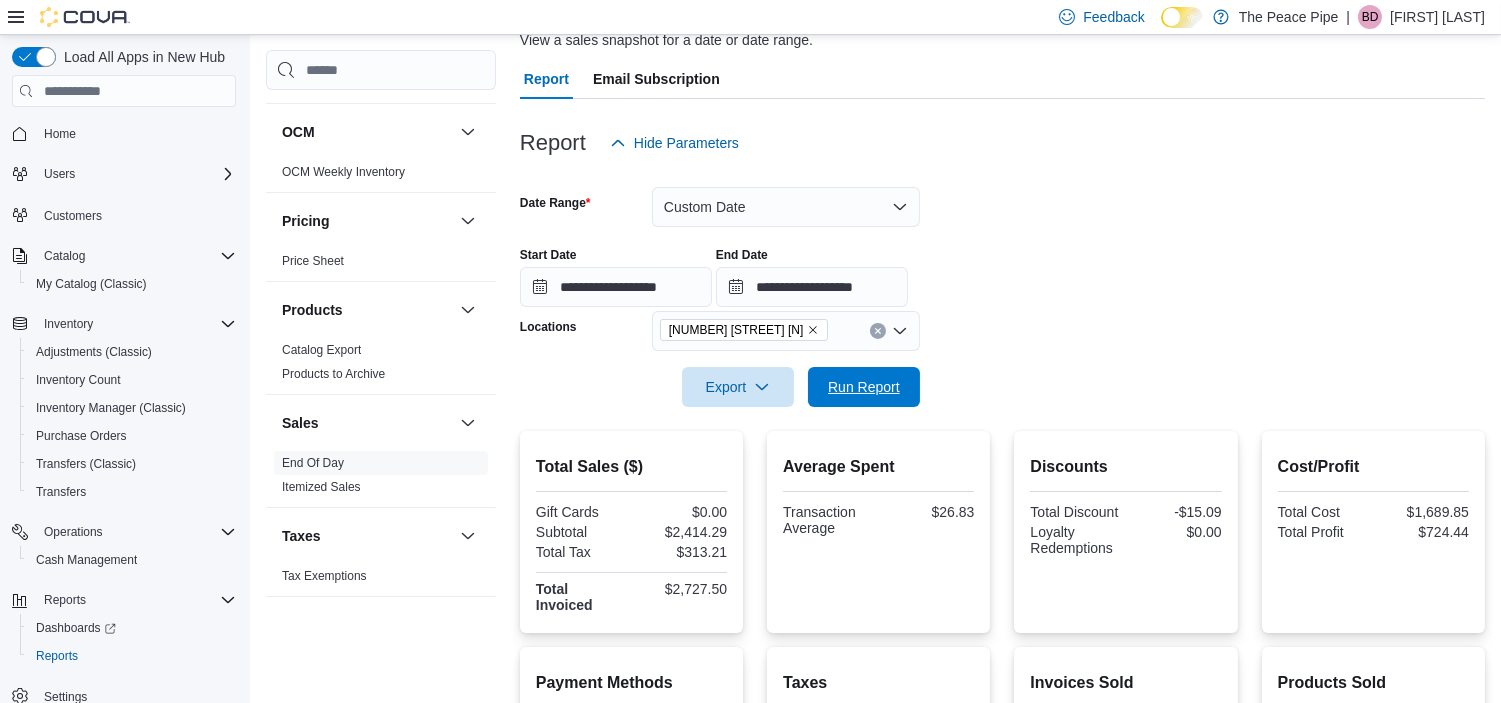 click on "Run Report" at bounding box center (864, 387) 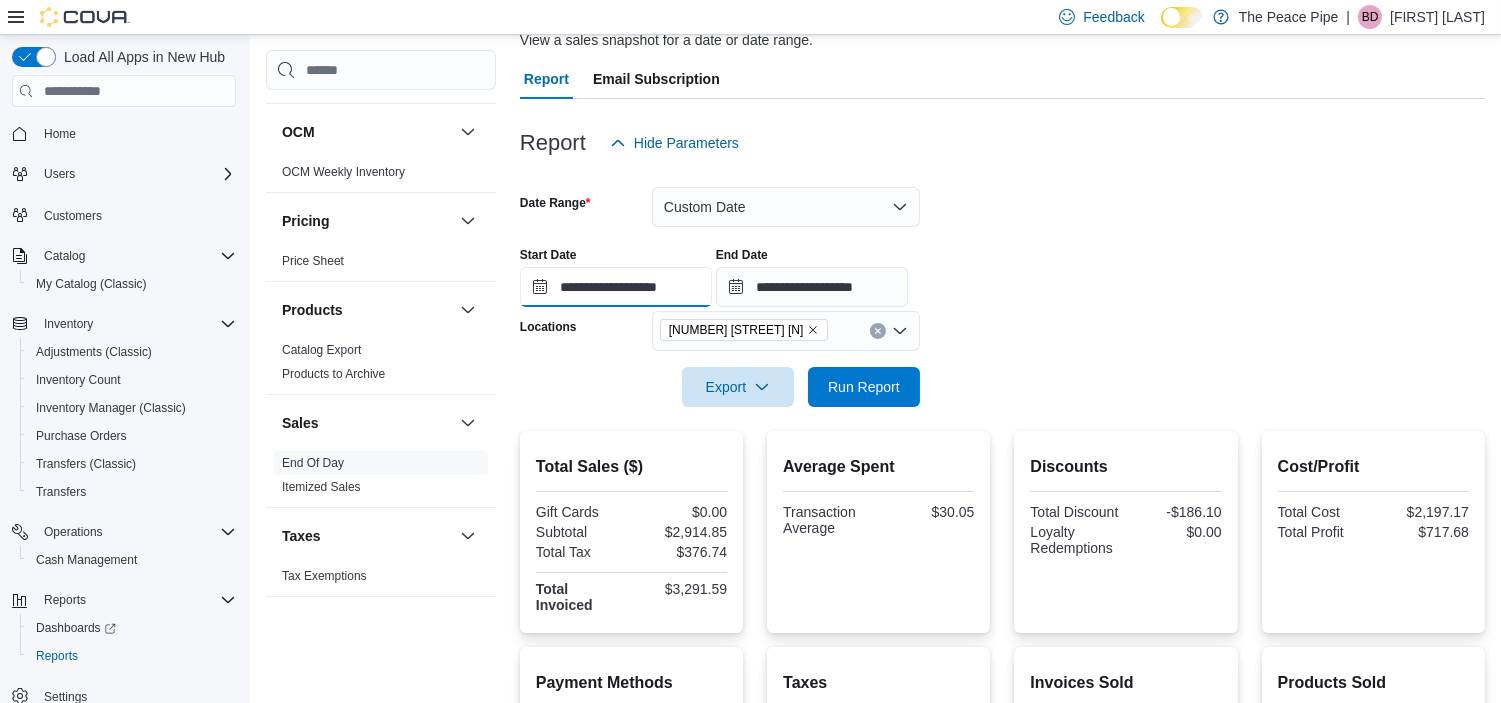 click on "**********" at bounding box center (616, 287) 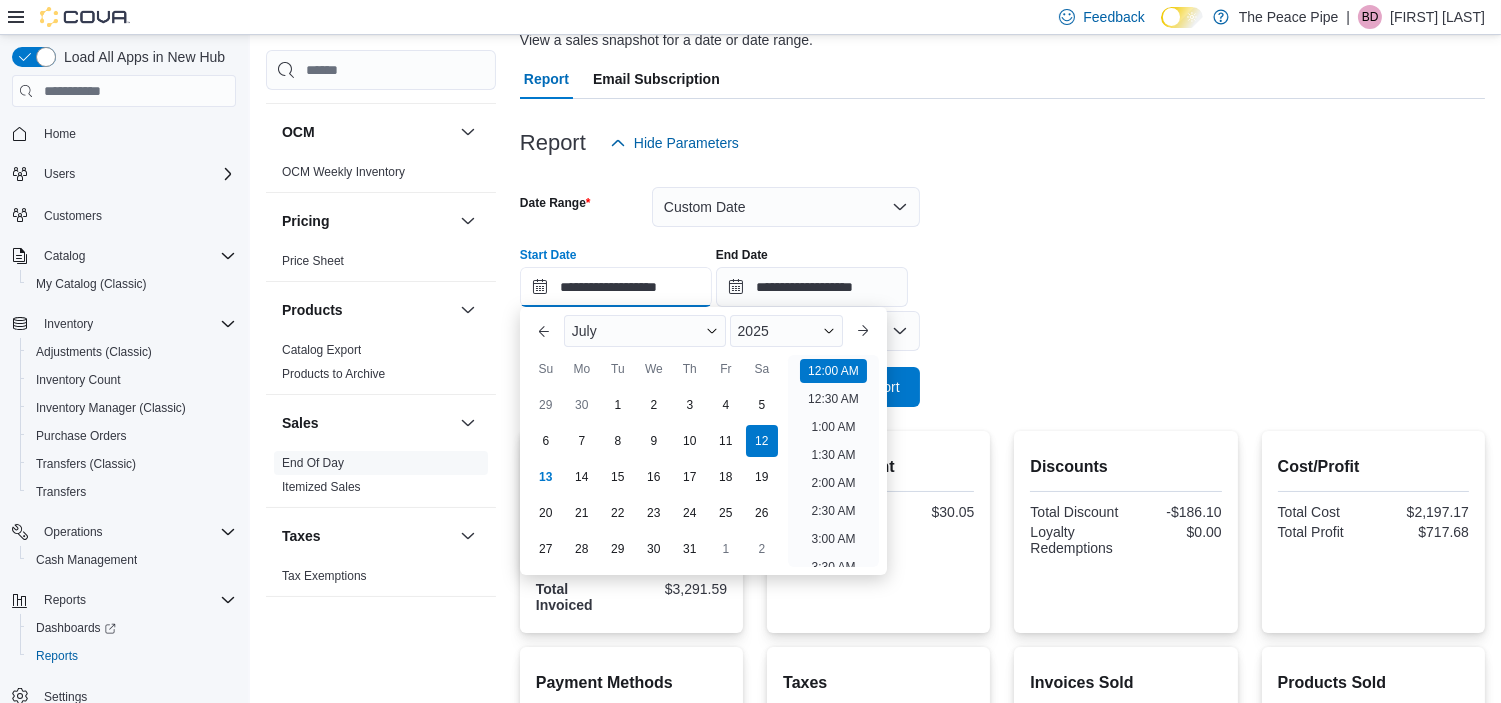scroll, scrollTop: 62, scrollLeft: 0, axis: vertical 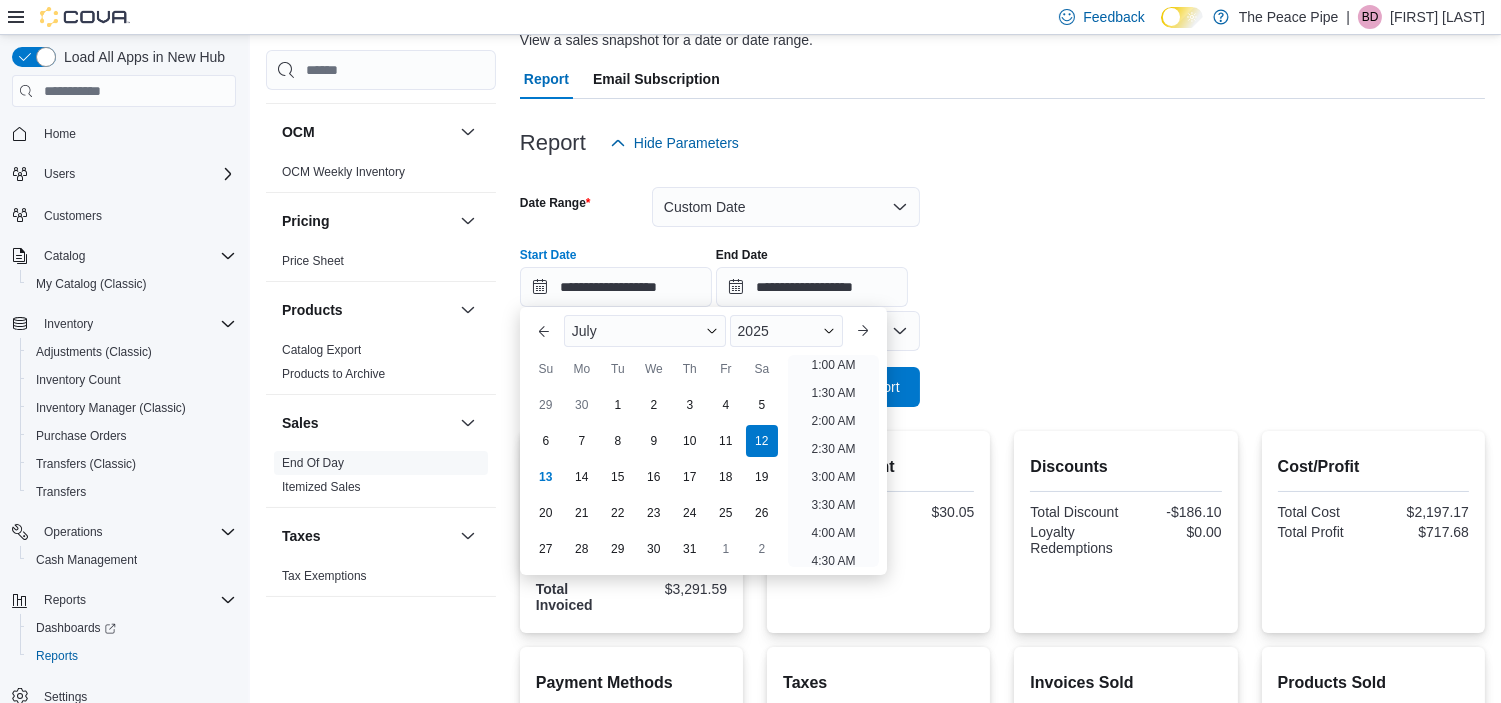 click on "1" at bounding box center [618, 405] 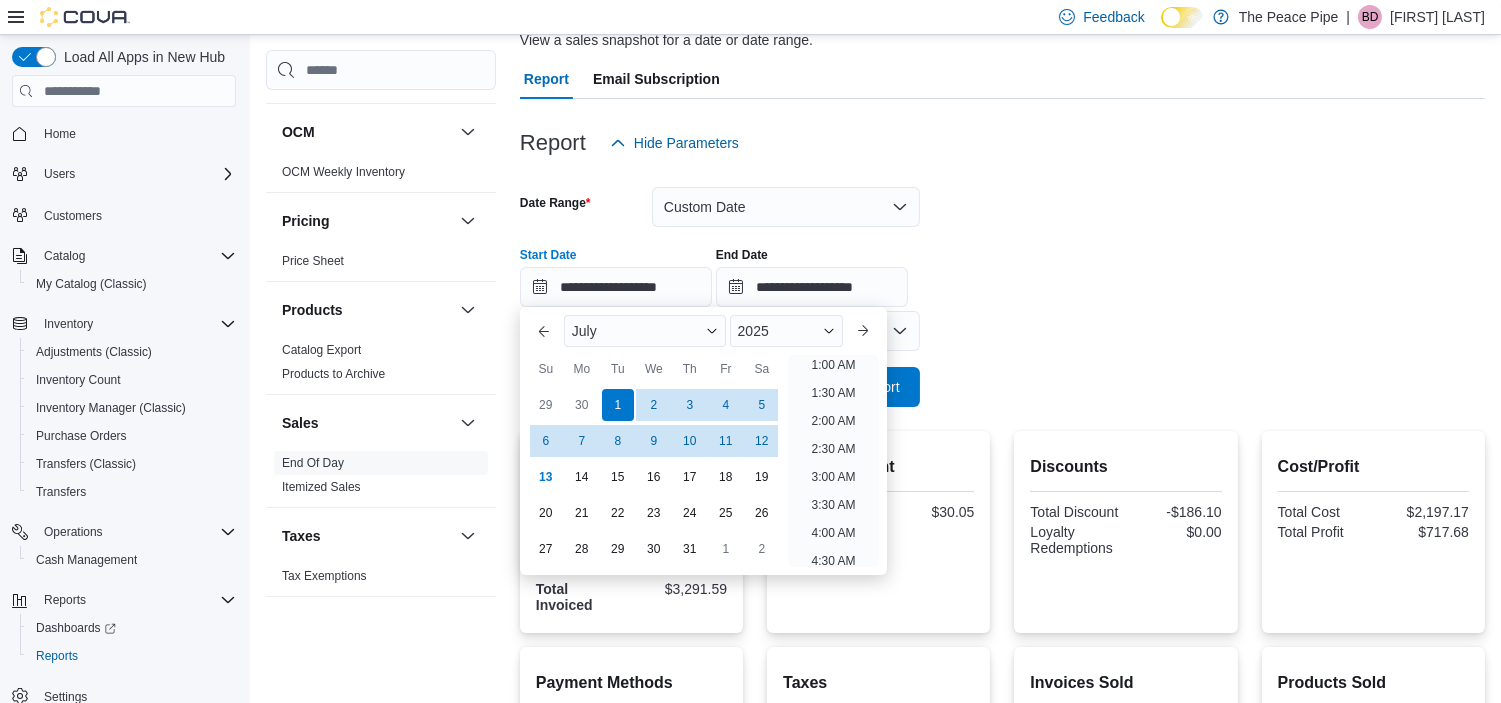 scroll, scrollTop: 4, scrollLeft: 0, axis: vertical 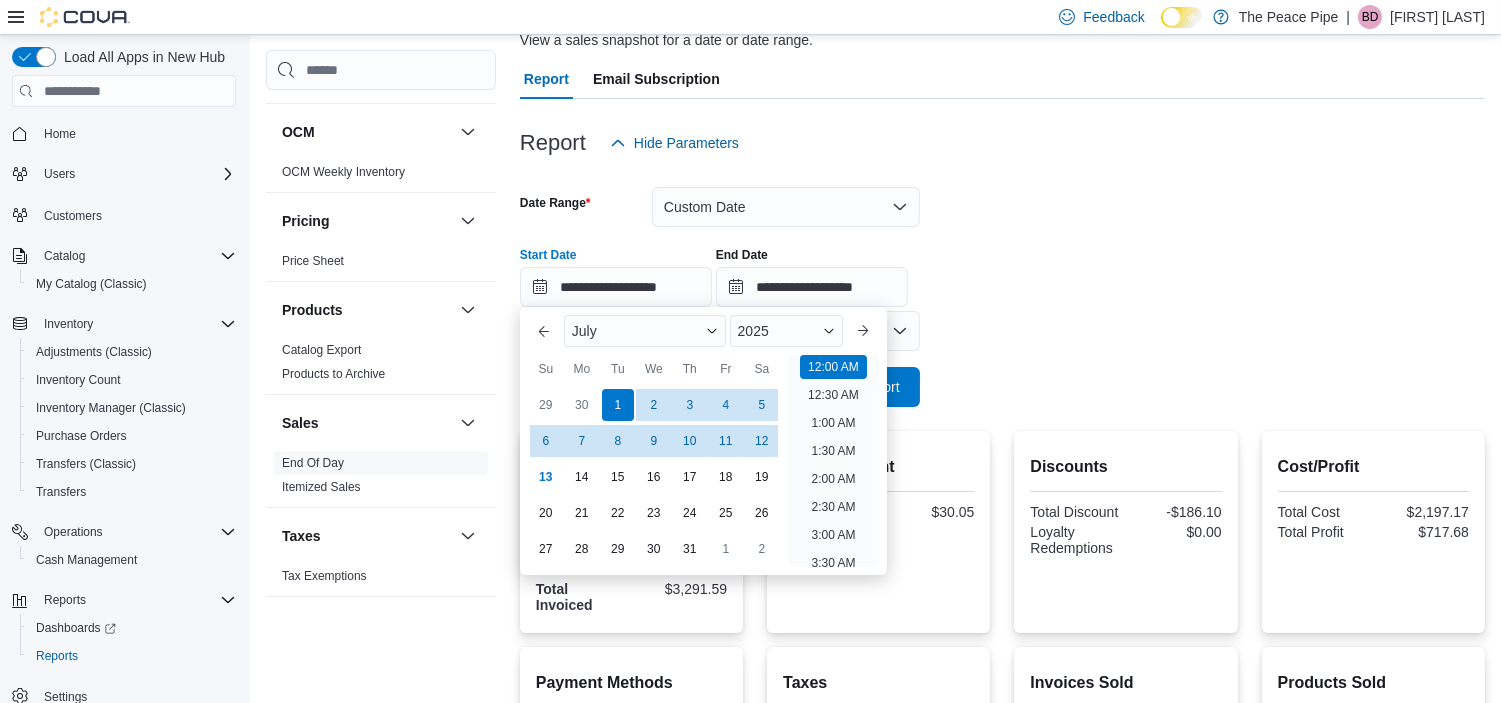 click on "**********" at bounding box center [1002, 269] 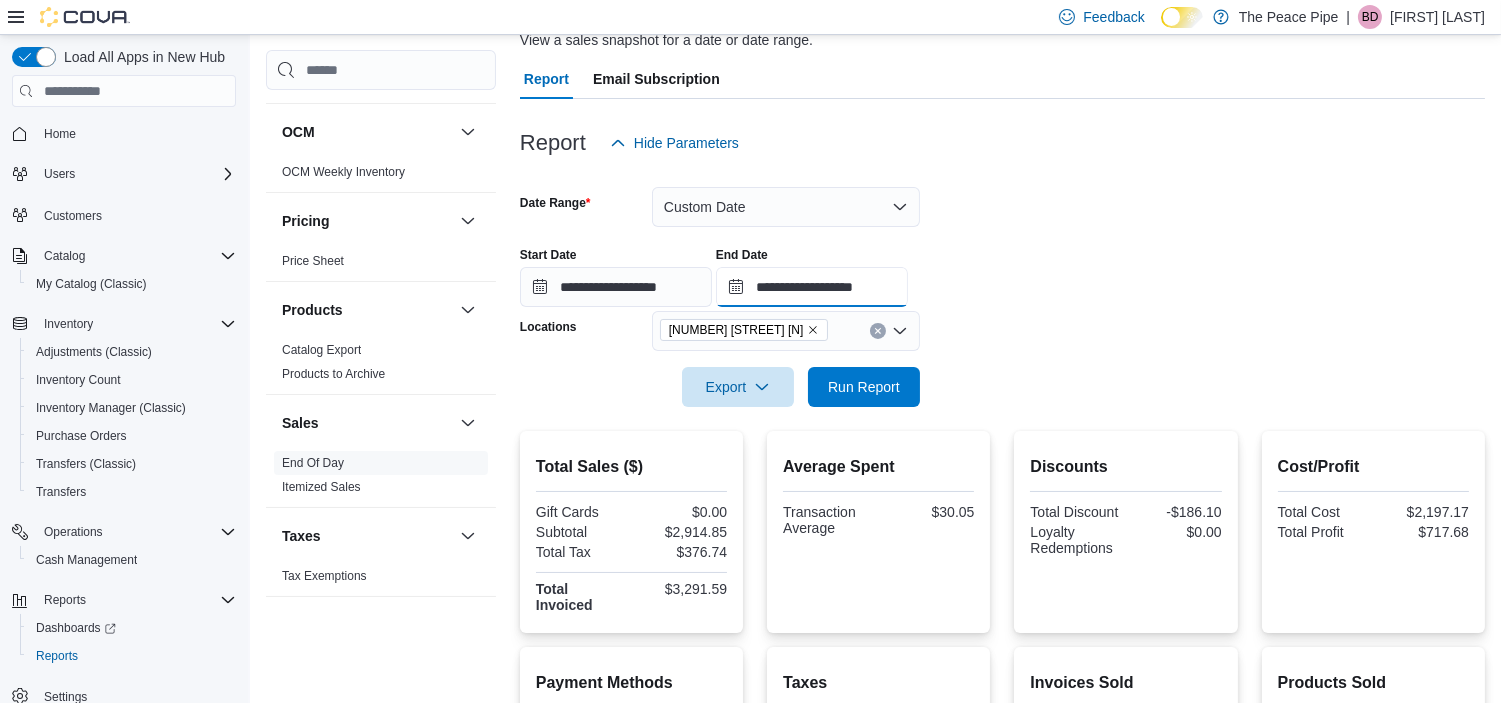 click on "**********" at bounding box center [812, 287] 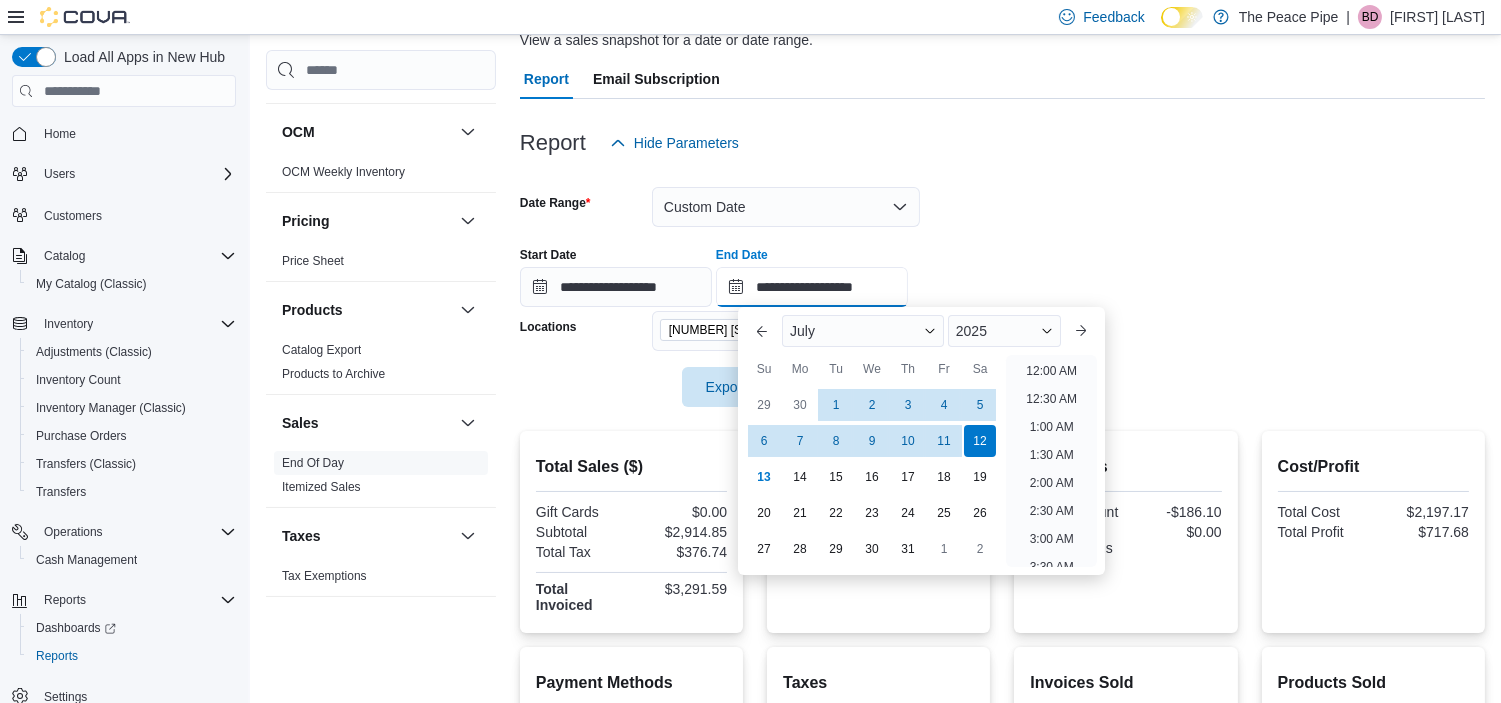 scroll, scrollTop: 1135, scrollLeft: 0, axis: vertical 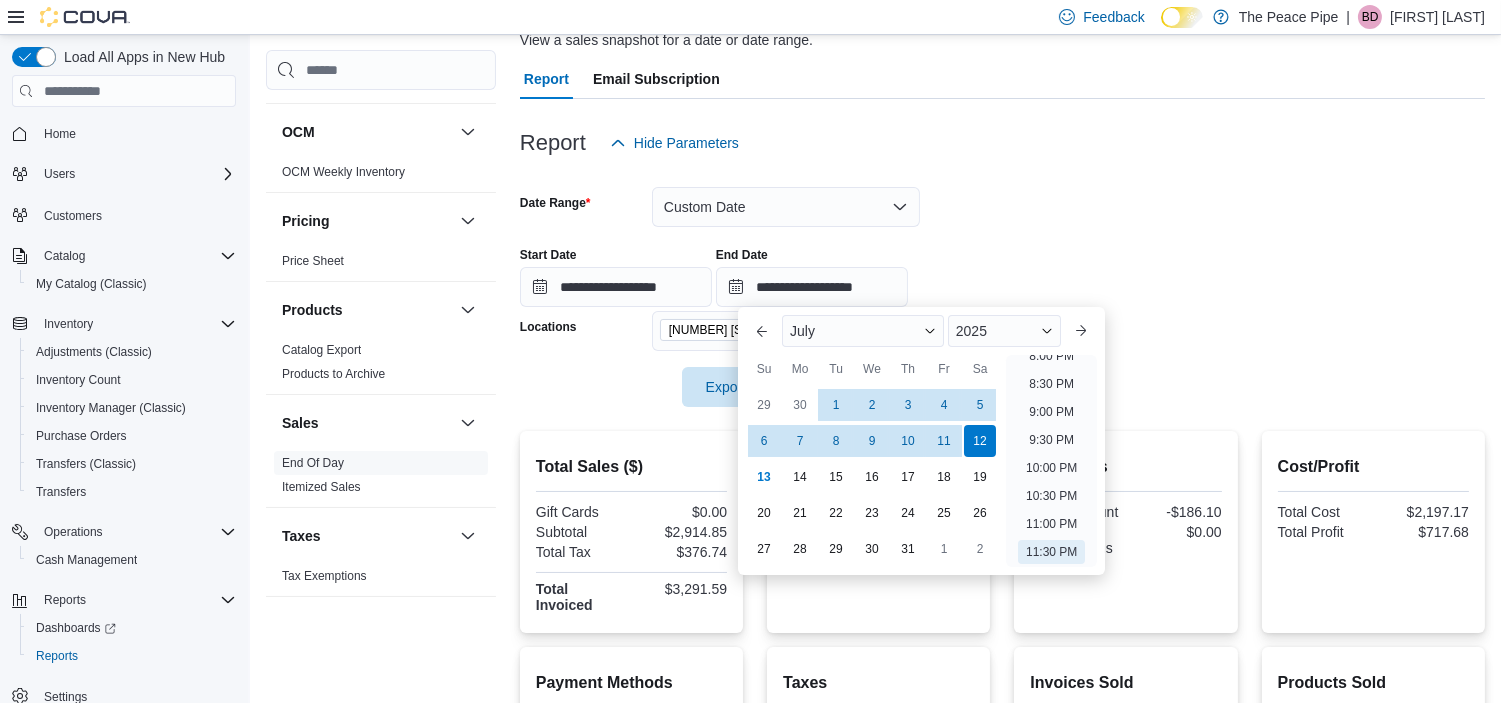click on "**********" at bounding box center [1002, 269] 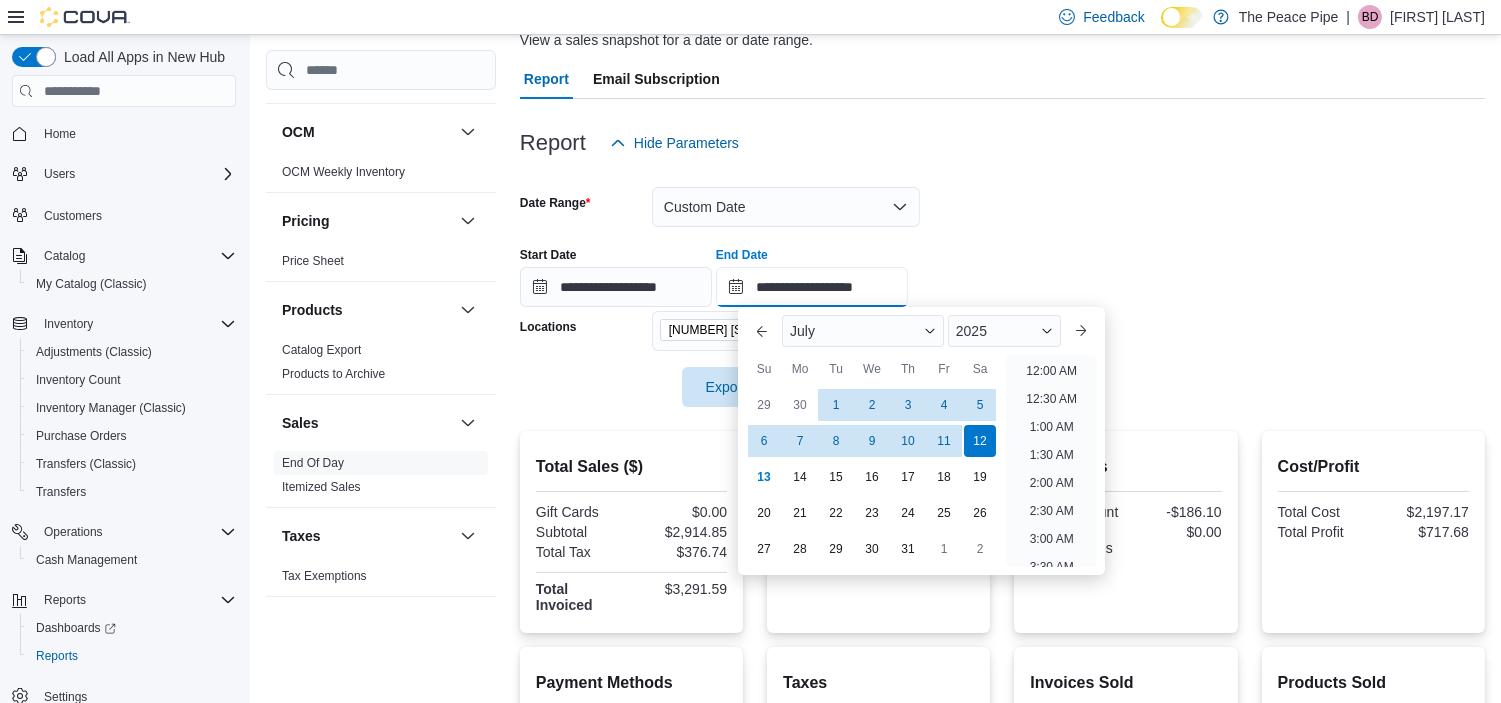 click on "**********" at bounding box center (812, 287) 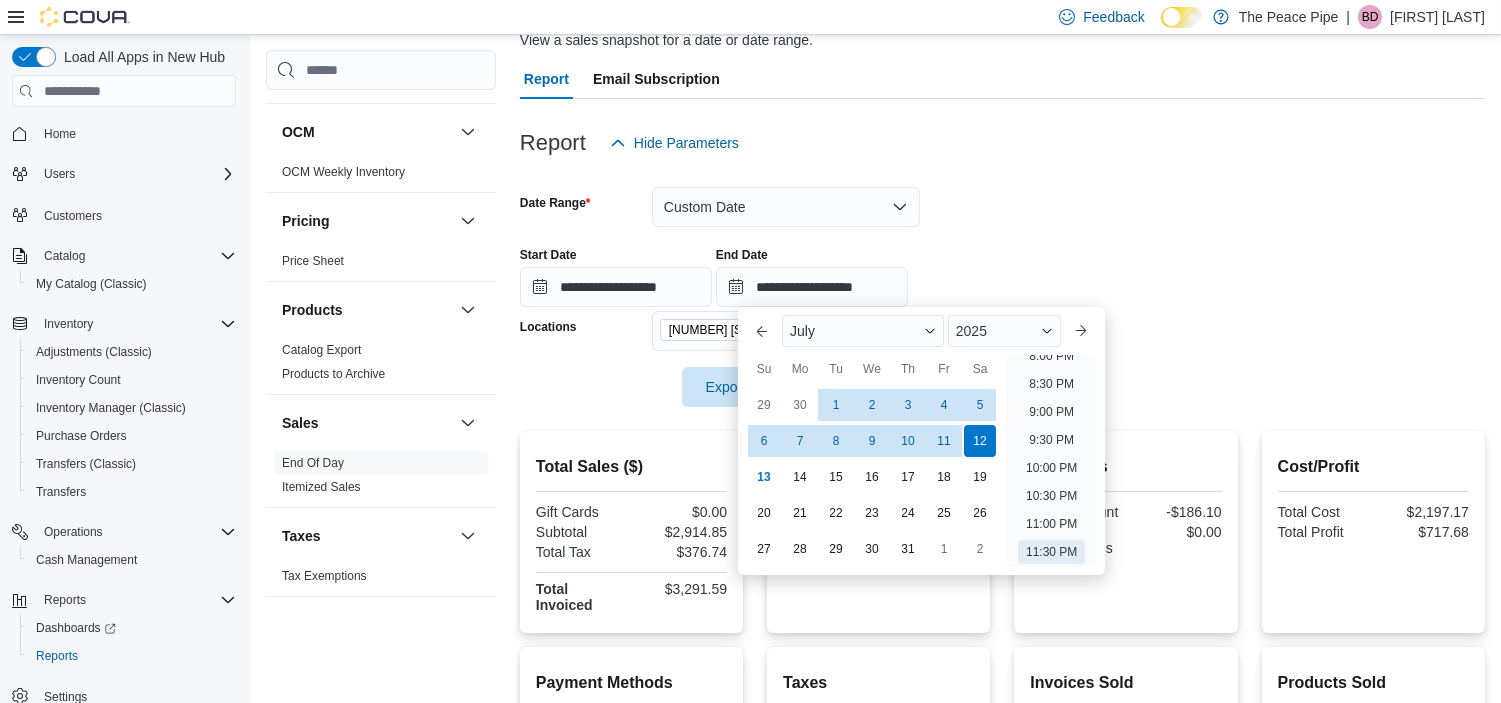 click on "**********" at bounding box center (1002, 269) 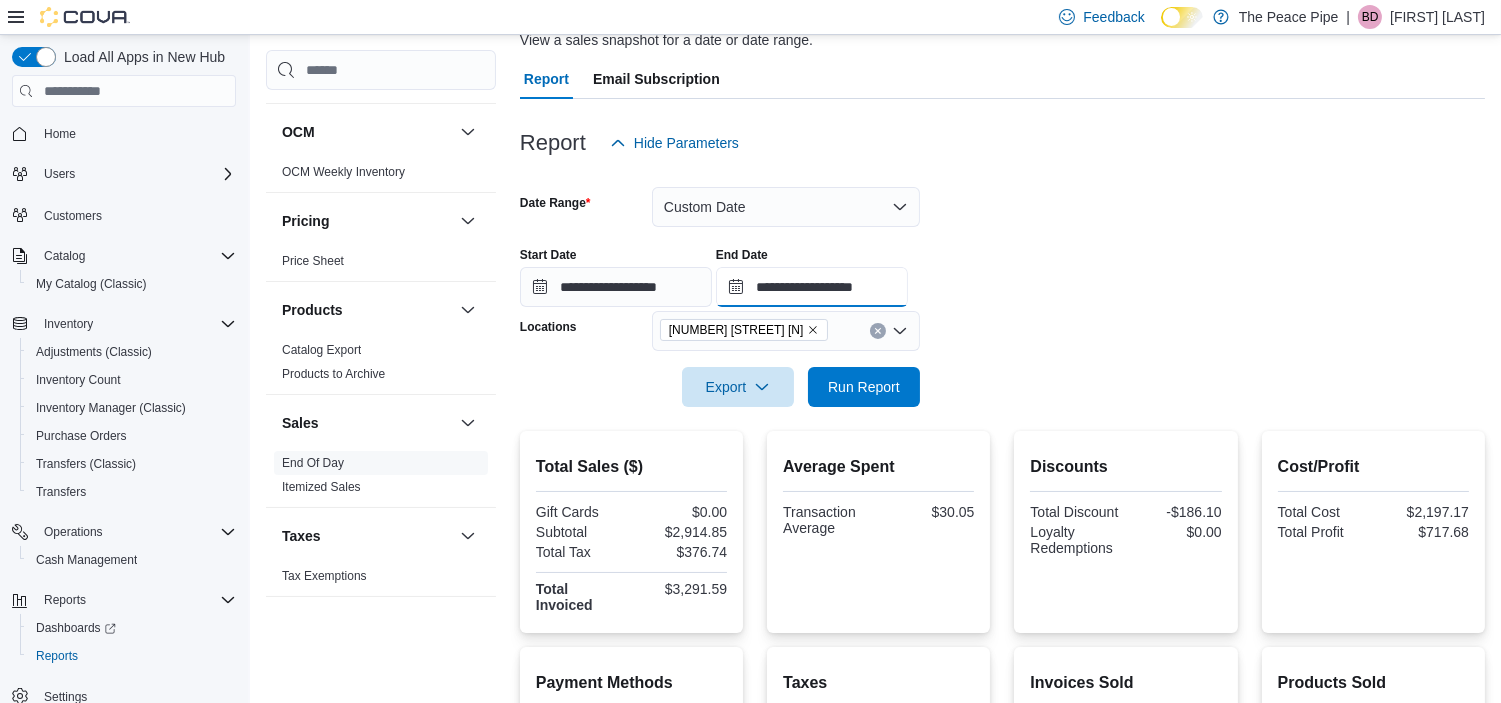 click on "**********" at bounding box center (812, 287) 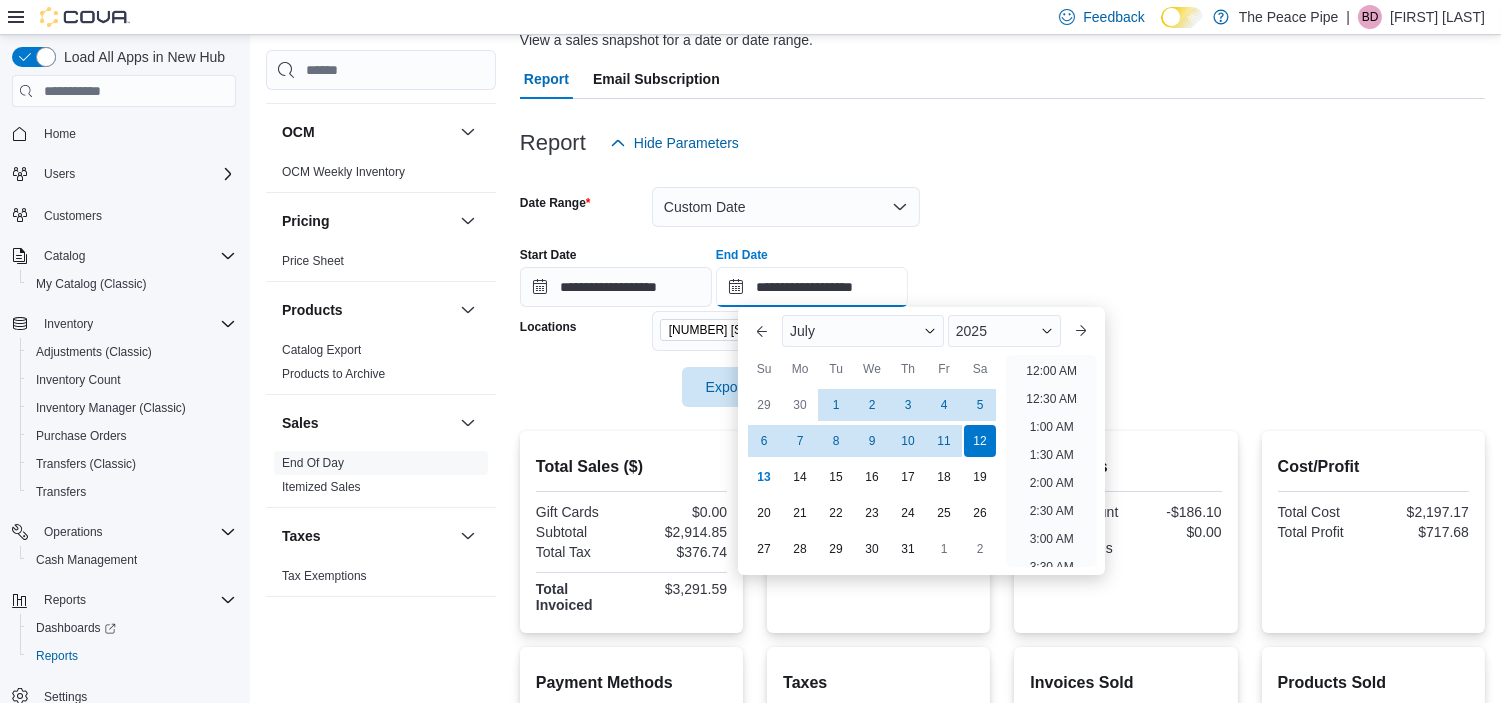 scroll, scrollTop: 1135, scrollLeft: 0, axis: vertical 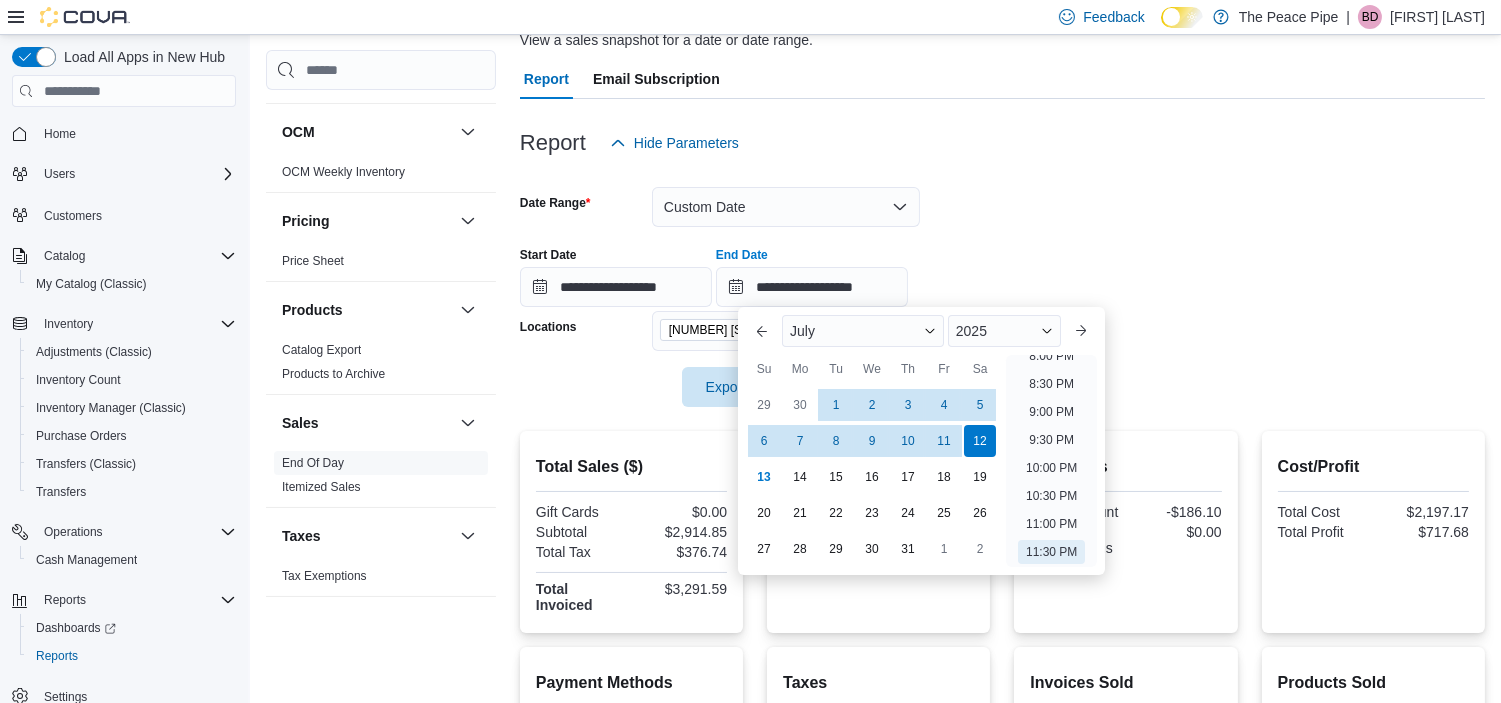 click on "12" at bounding box center (980, 441) 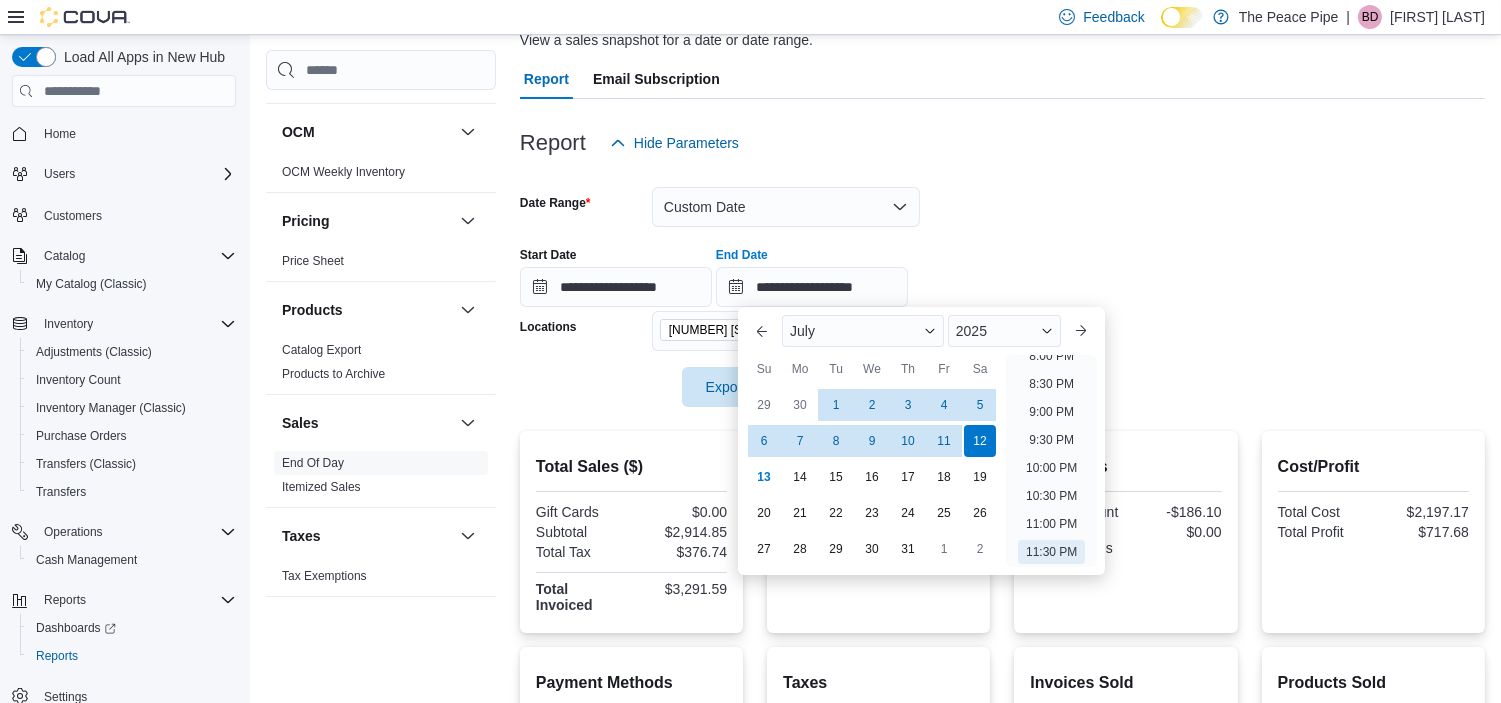 click on "Report Hide Parameters" at bounding box center (1002, 143) 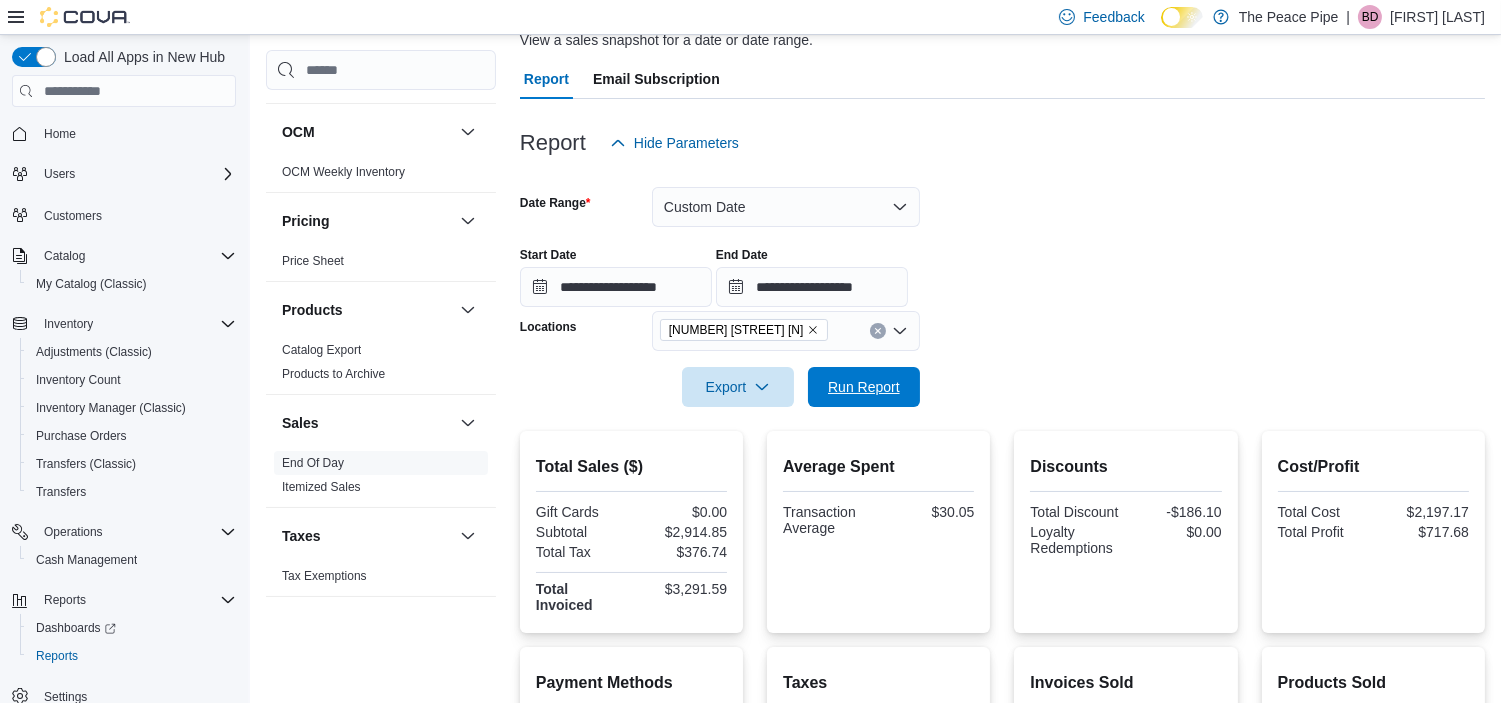 click on "Run Report" at bounding box center (864, 387) 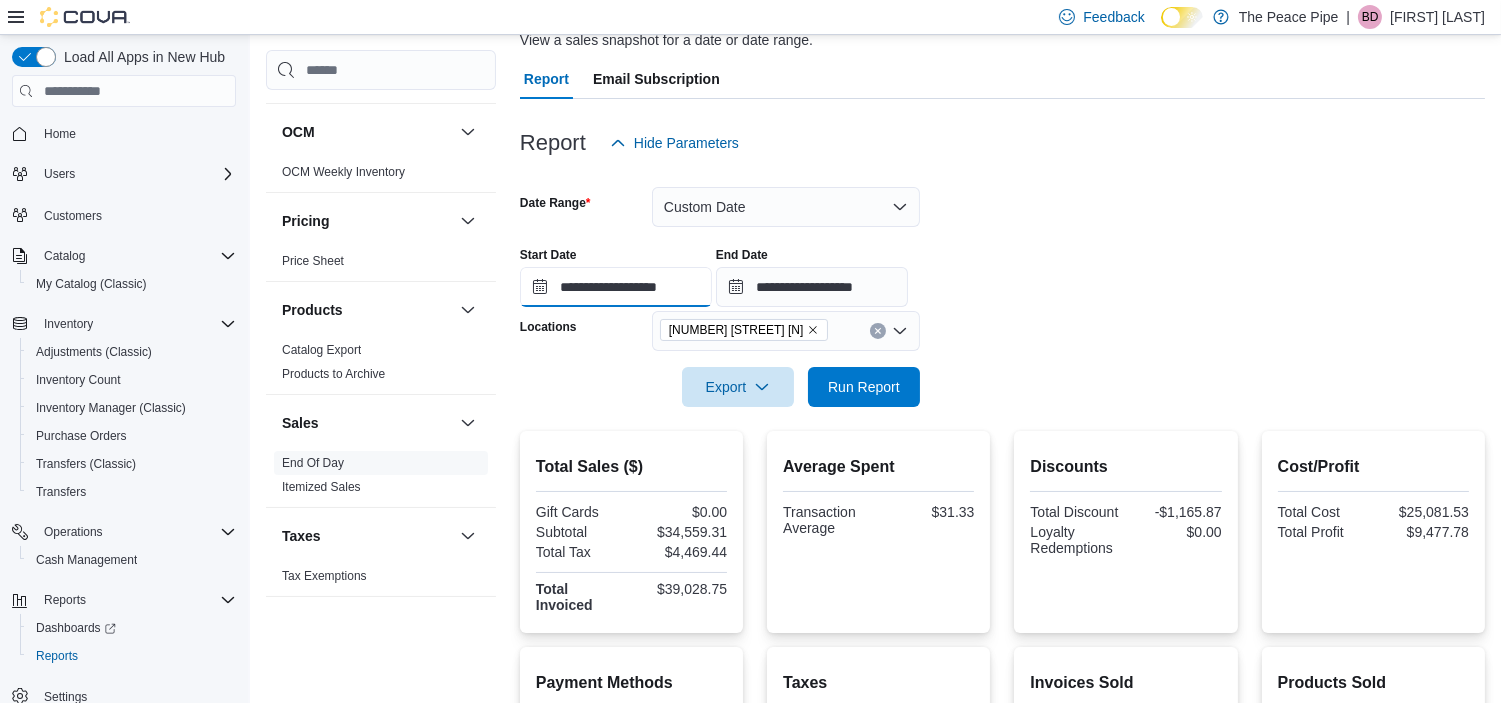 click on "**********" at bounding box center (616, 287) 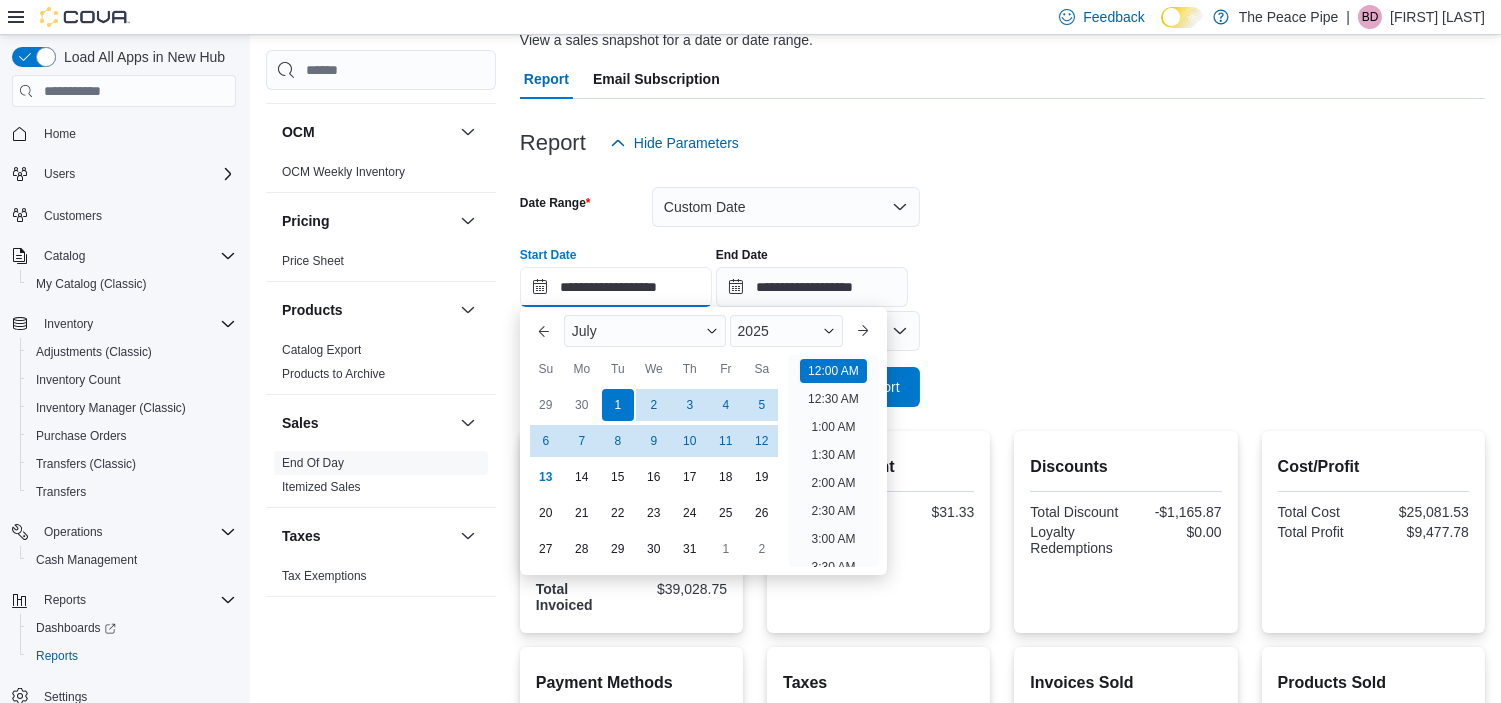 scroll, scrollTop: 62, scrollLeft: 0, axis: vertical 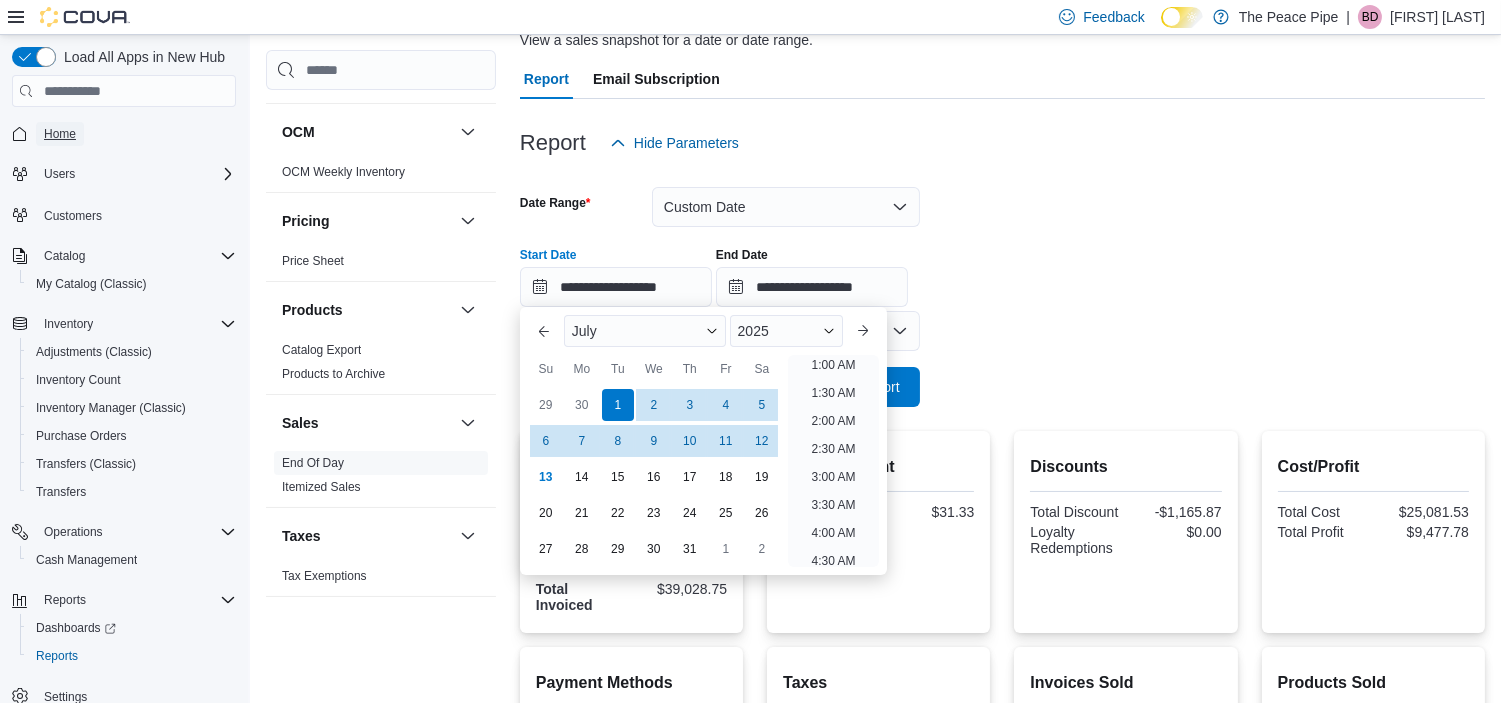click on "Home" at bounding box center [60, 134] 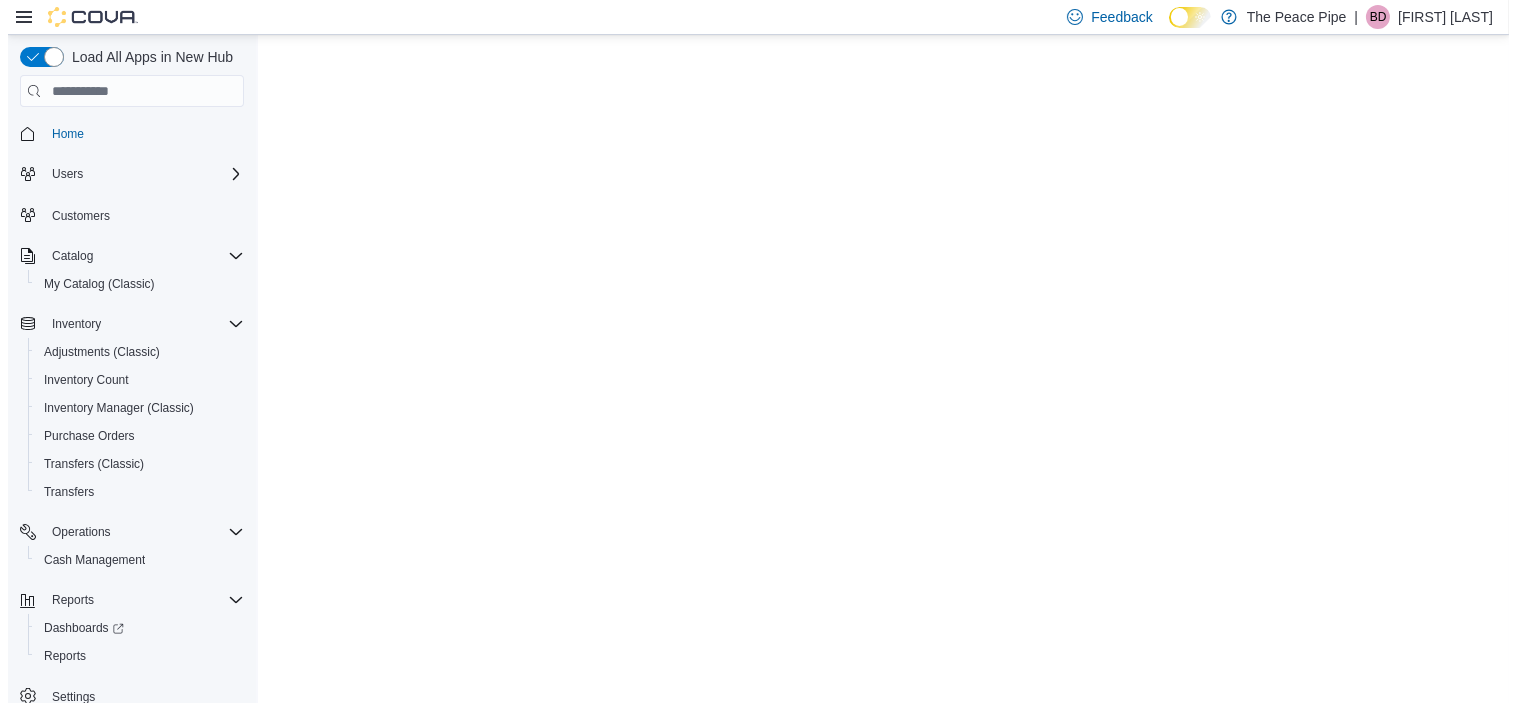 scroll, scrollTop: 0, scrollLeft: 0, axis: both 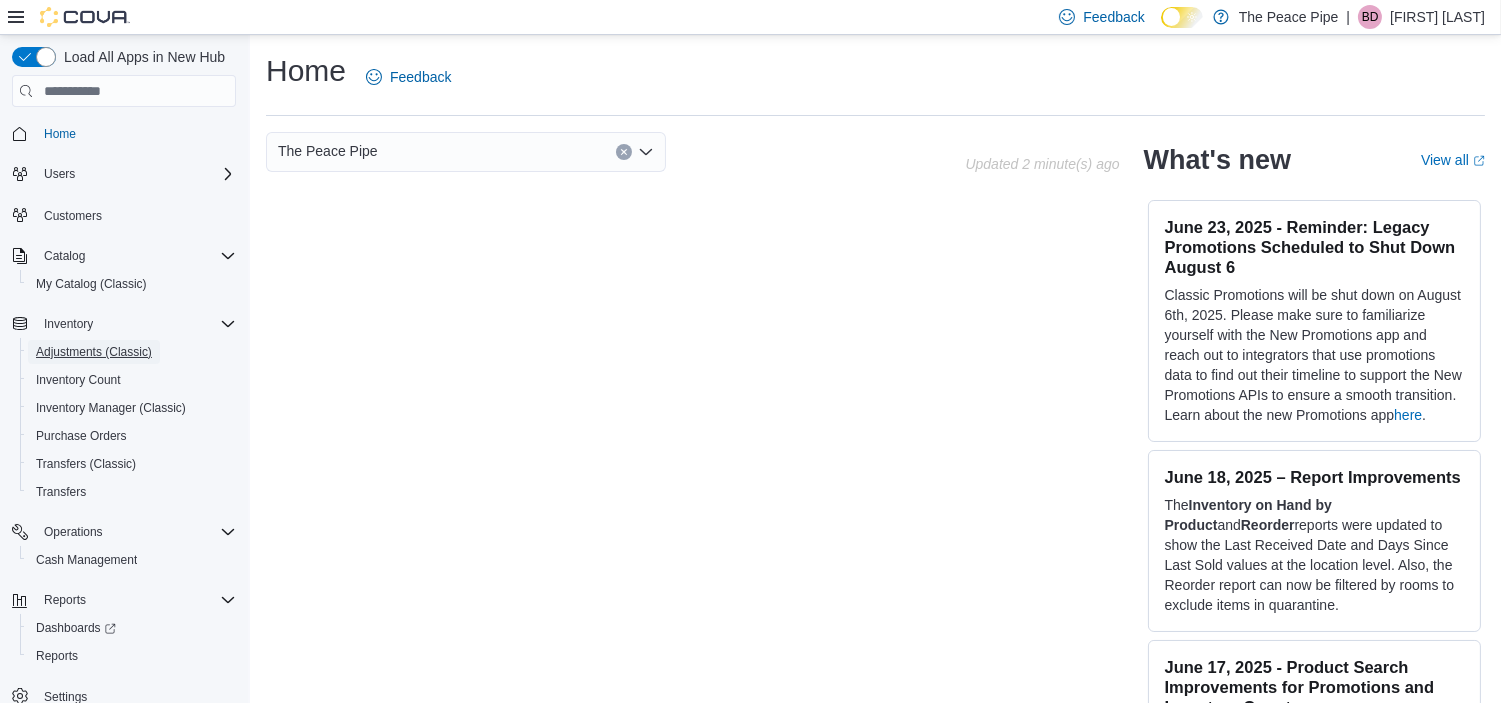 click on "Adjustments (Classic)" at bounding box center (94, 352) 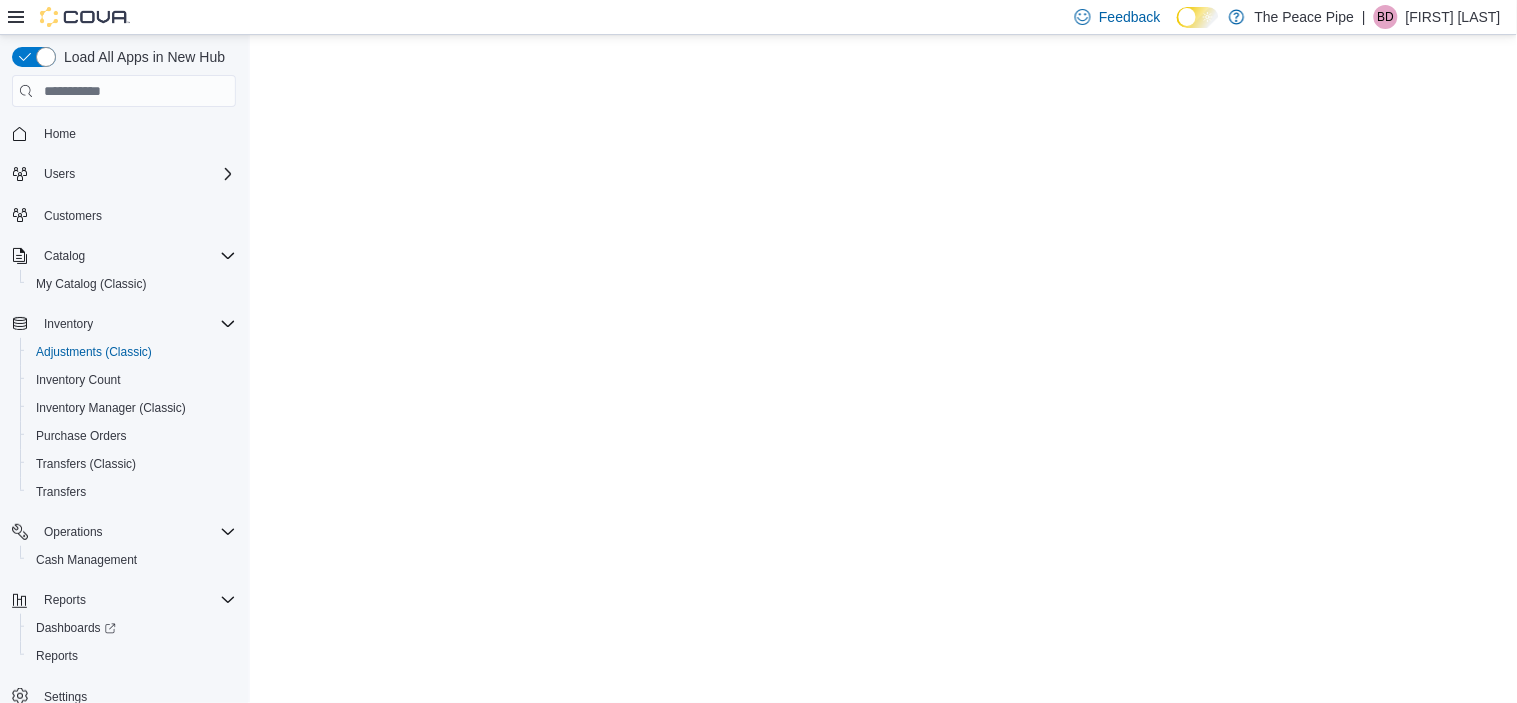 scroll, scrollTop: 0, scrollLeft: 0, axis: both 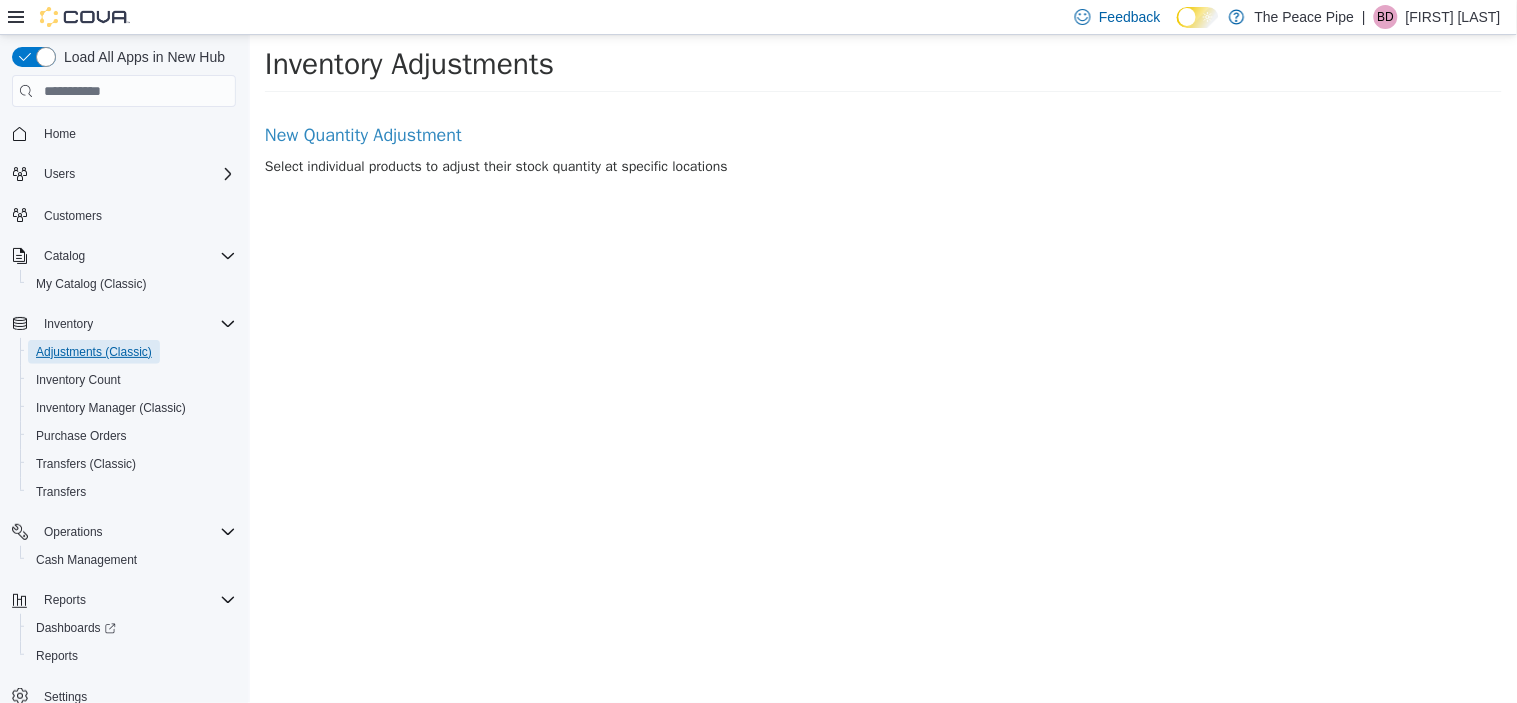 click on "Adjustments (Classic)" at bounding box center [94, 352] 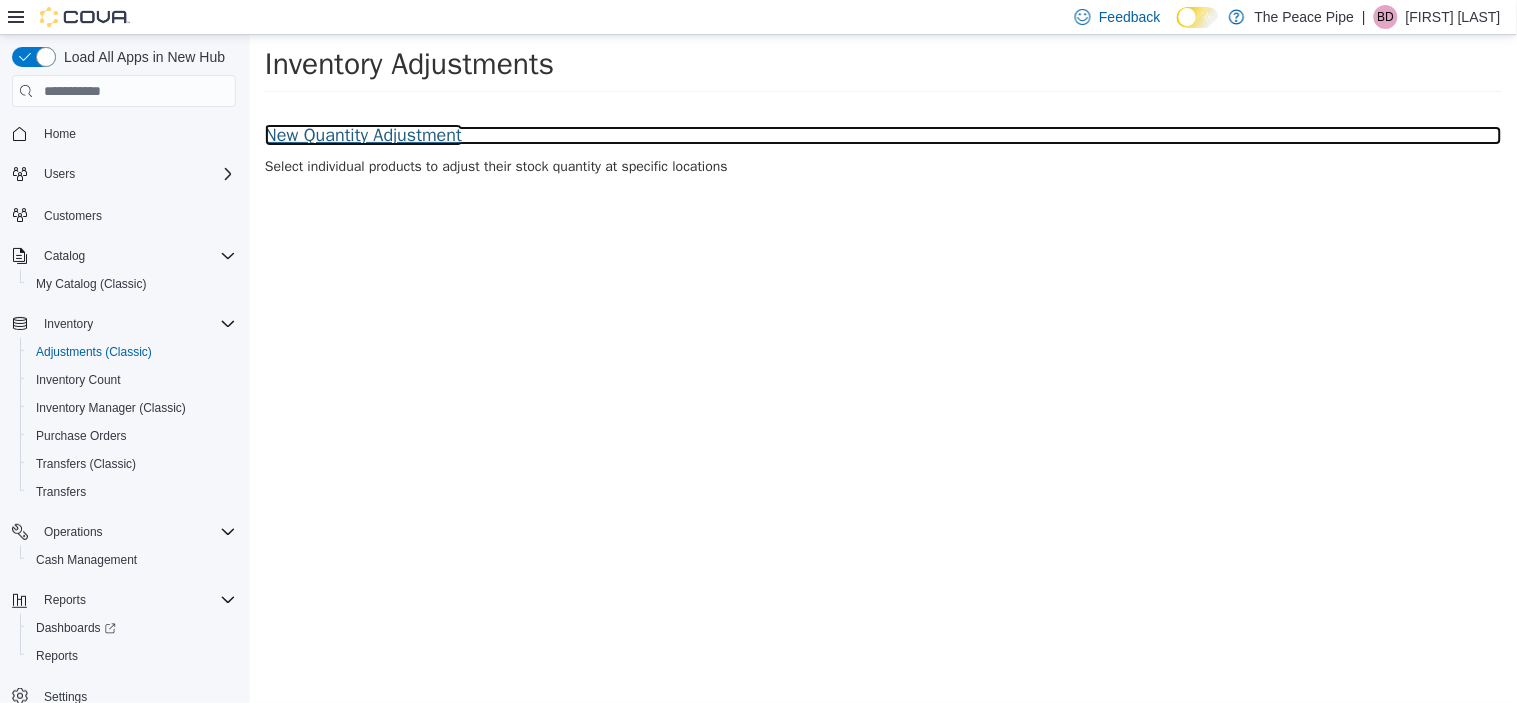 click on "New Quantity Adjustment" at bounding box center [882, 136] 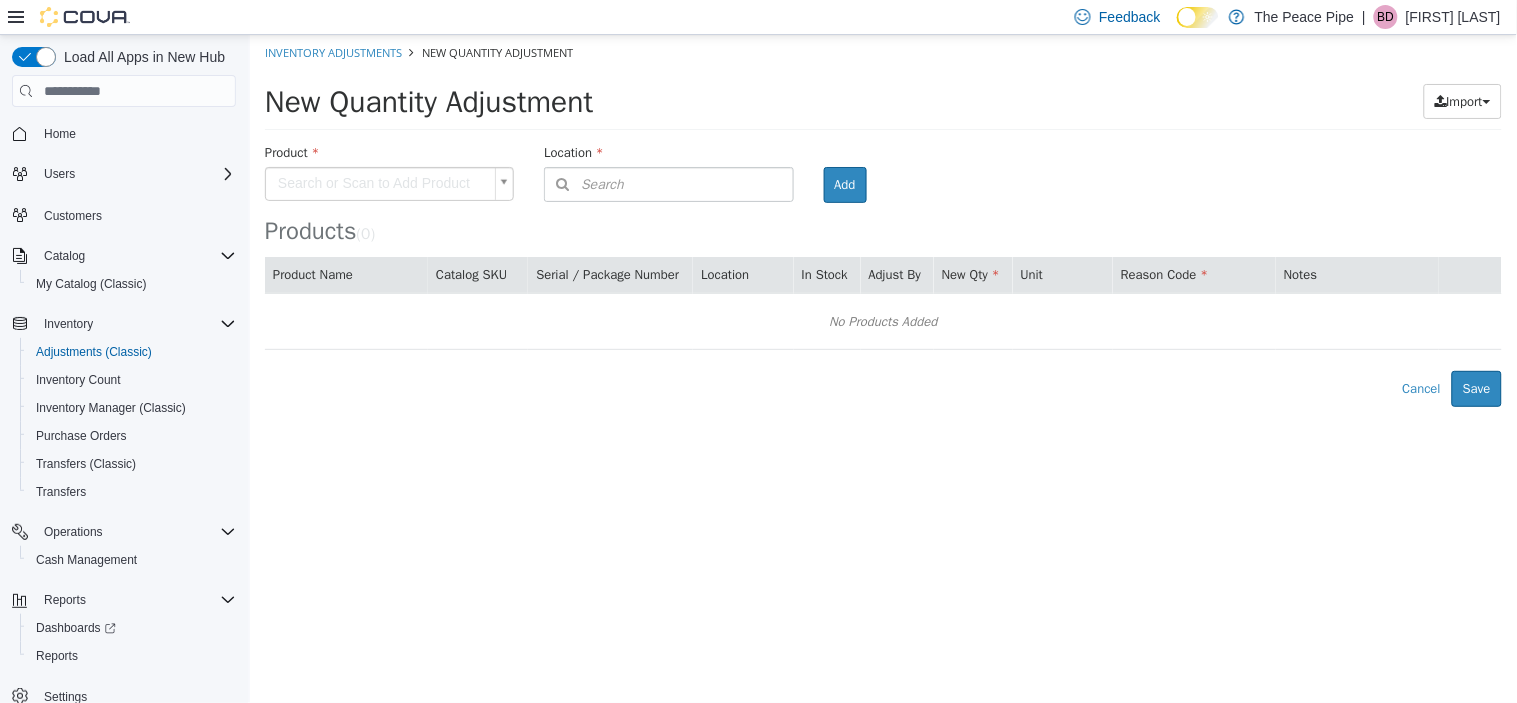 click on "×
Inventory Adjustments
New Quantity Adjustment
New Quantity Adjustment
Import  Inventory Export (.CSV) Package List (.TXT)
Product     Search or Scan to Add Product                             Location Search Type 3 or more characters or browse       The Peace Pipe     (4)         [NUMBER] [STREET] [E].             [NUMBER] [STREET]             [NUMBER] [STREET] [N]             [NUMBER] [STREET] [W]         Room   Add Products  ( 0 ) Product Name Catalog SKU Serial / Package Number Location In Stock Adjust By New Qty Unit Reason Code Notes No Products Added Error saving adjustment please resolve the errors above. Cancel Save" at bounding box center (882, 221) 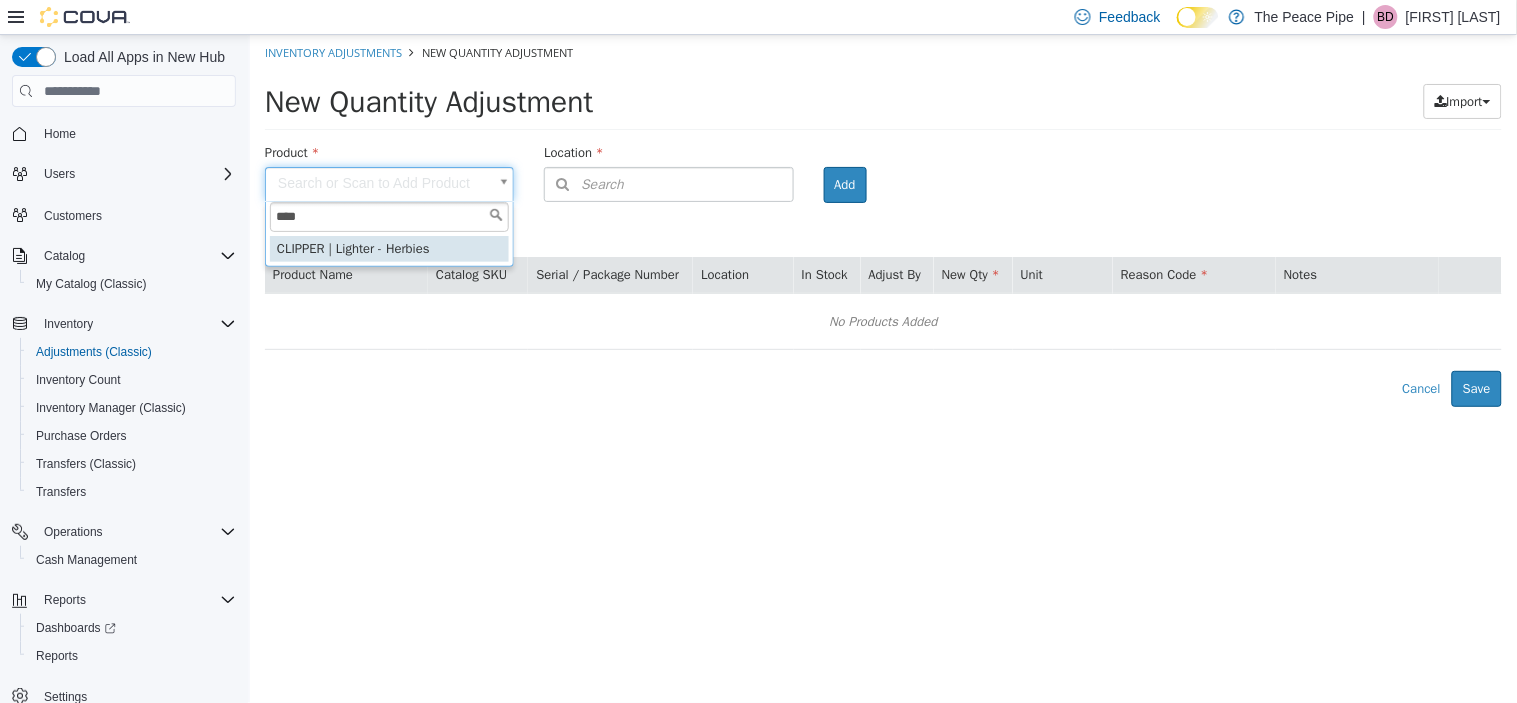 type on "****" 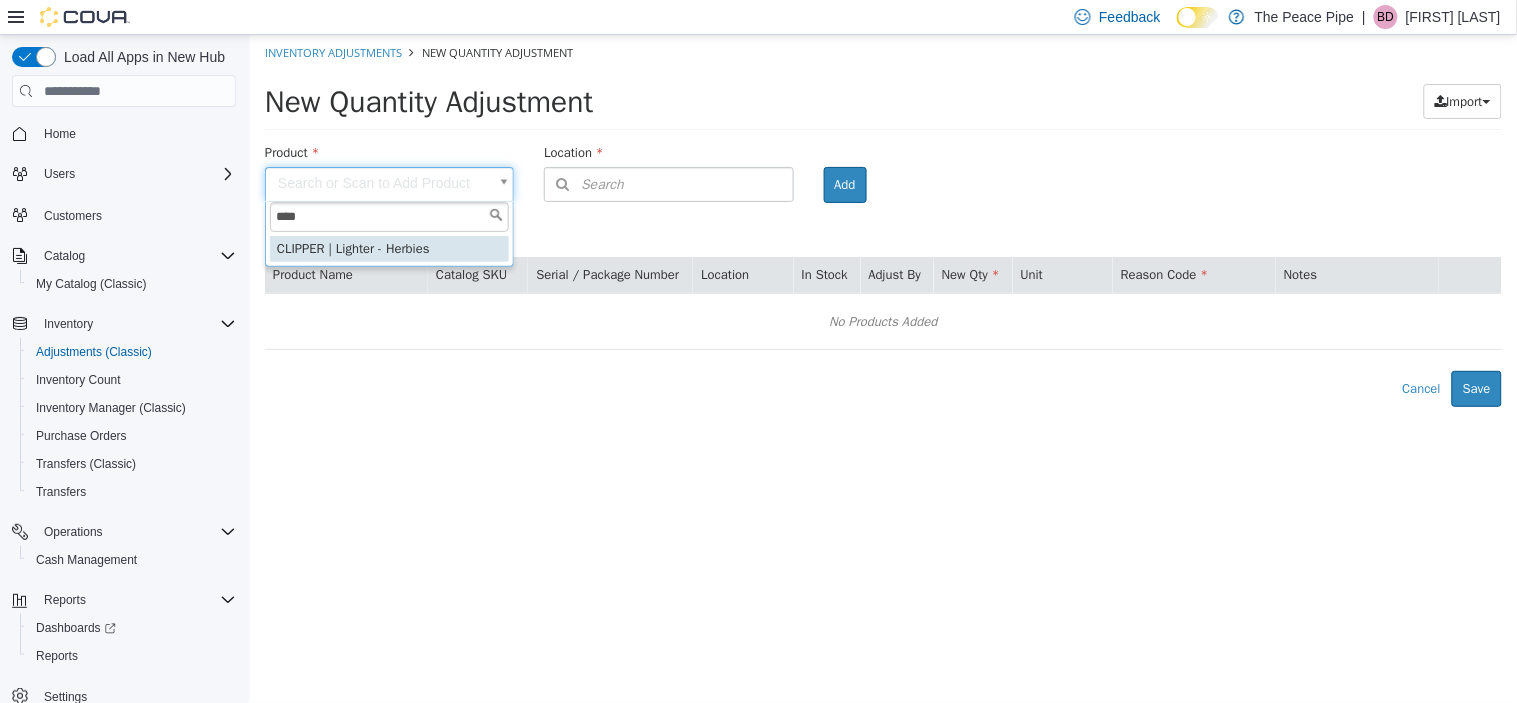 type on "**********" 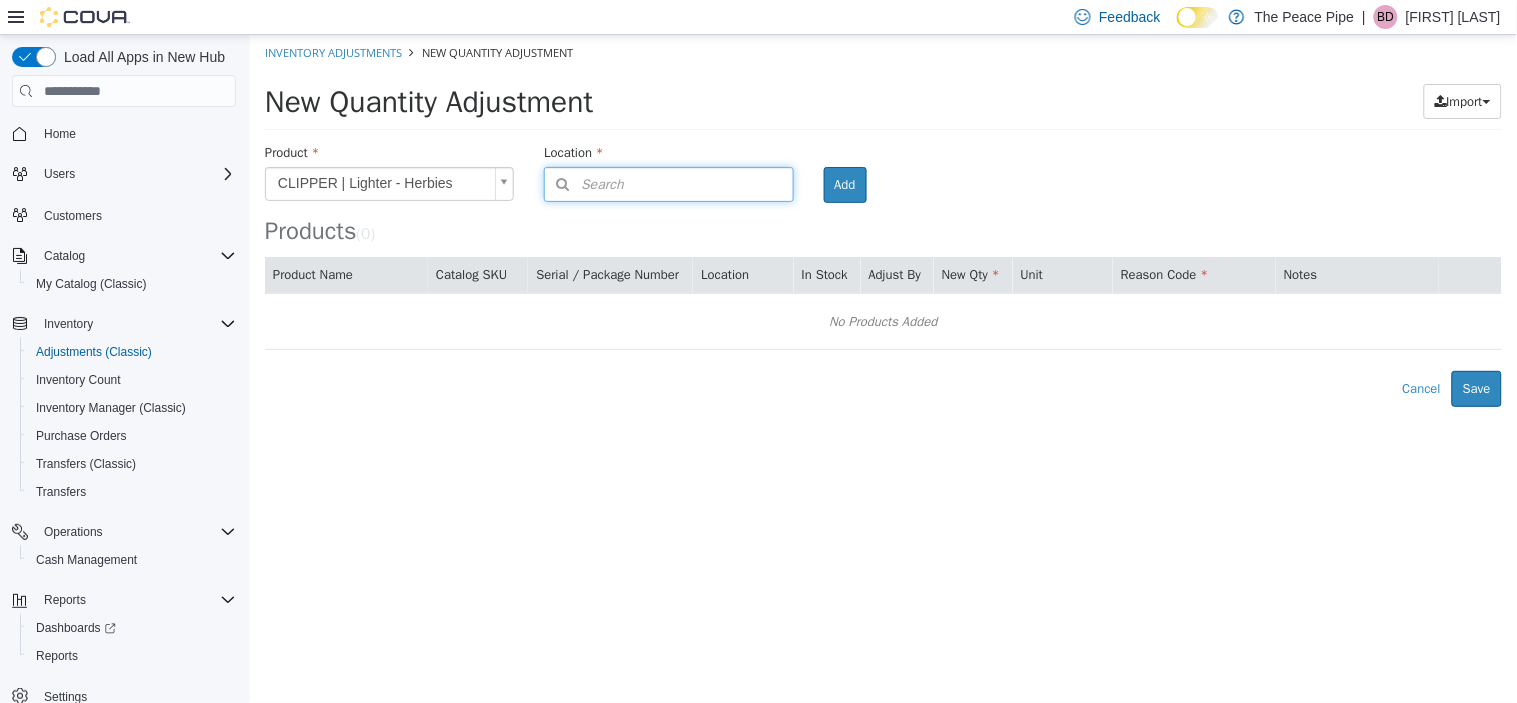 click on "Search" at bounding box center [667, 184] 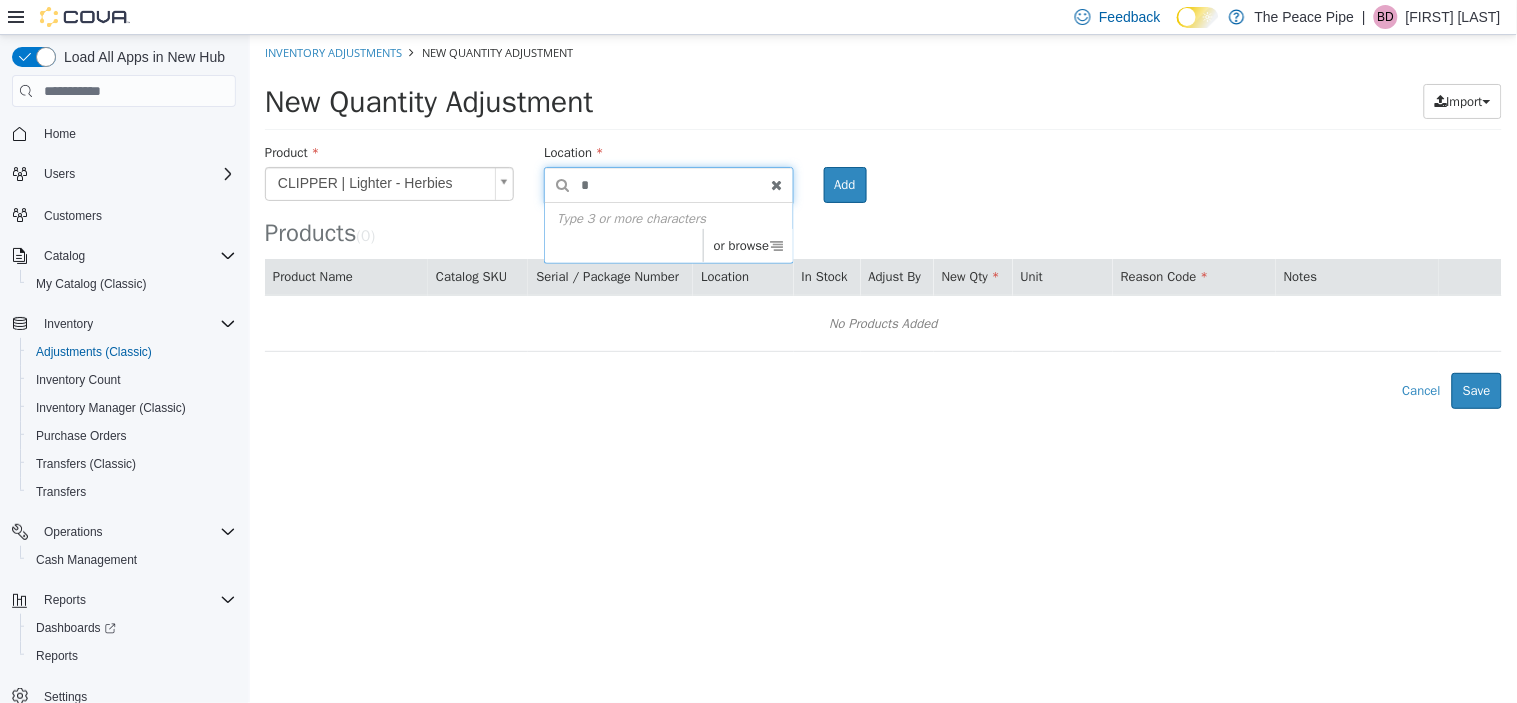 type on "*" 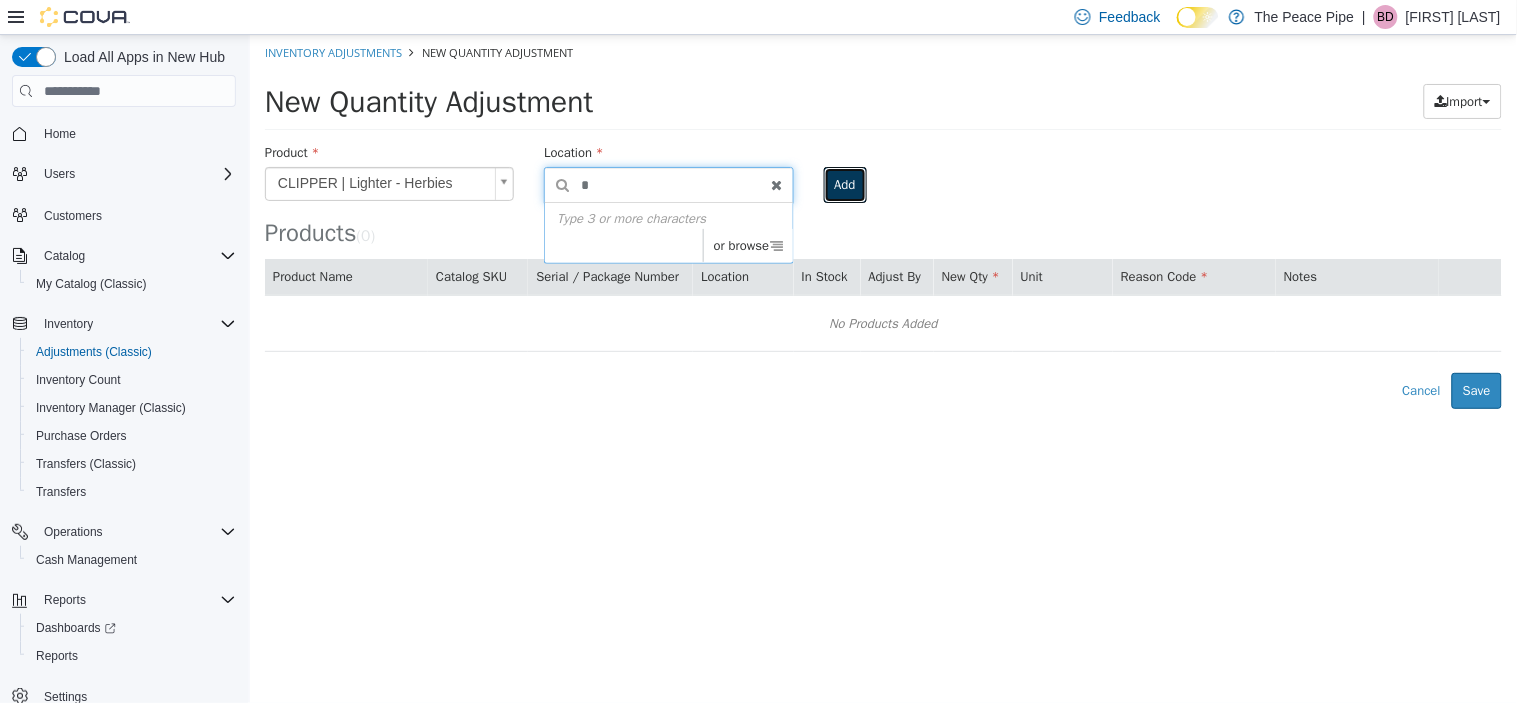 click on "Add" at bounding box center (844, 185) 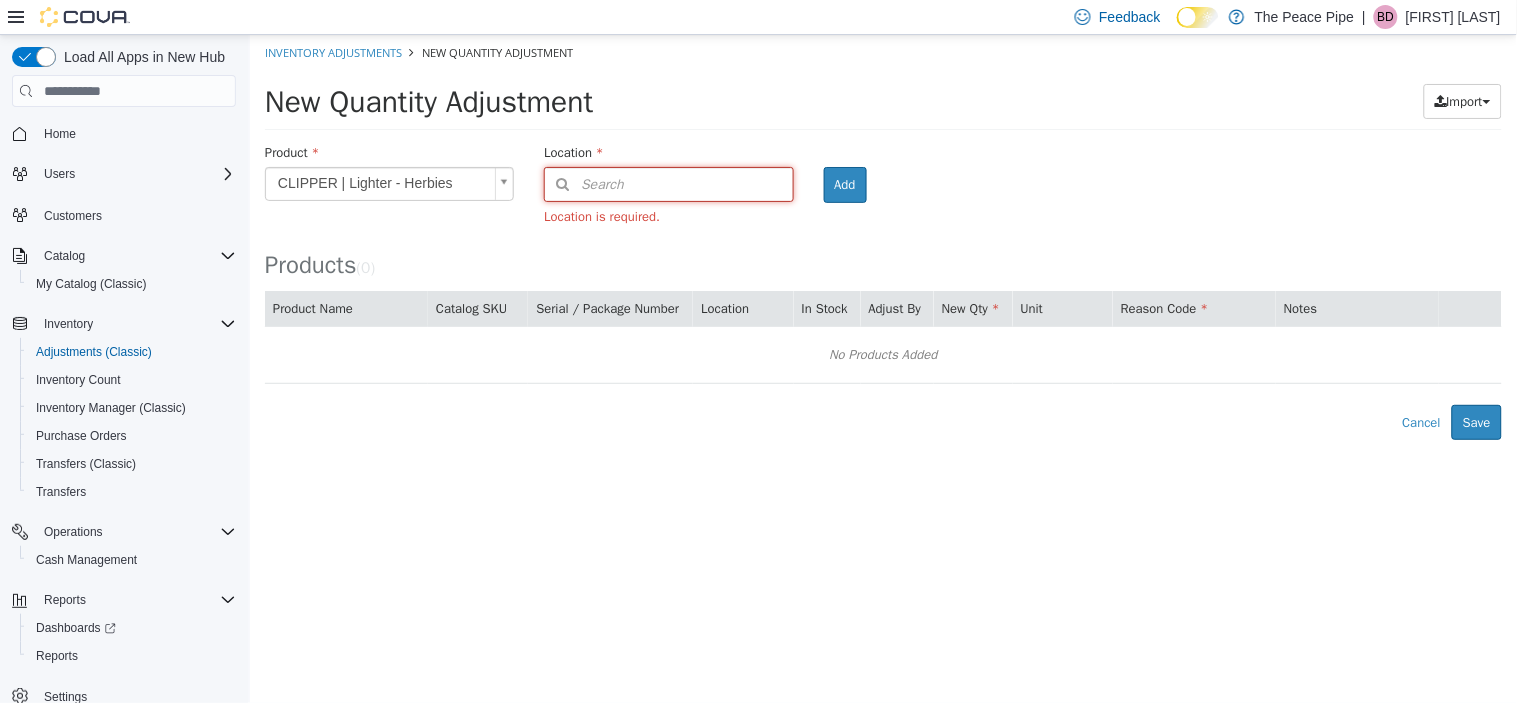click on "Search" at bounding box center [667, 184] 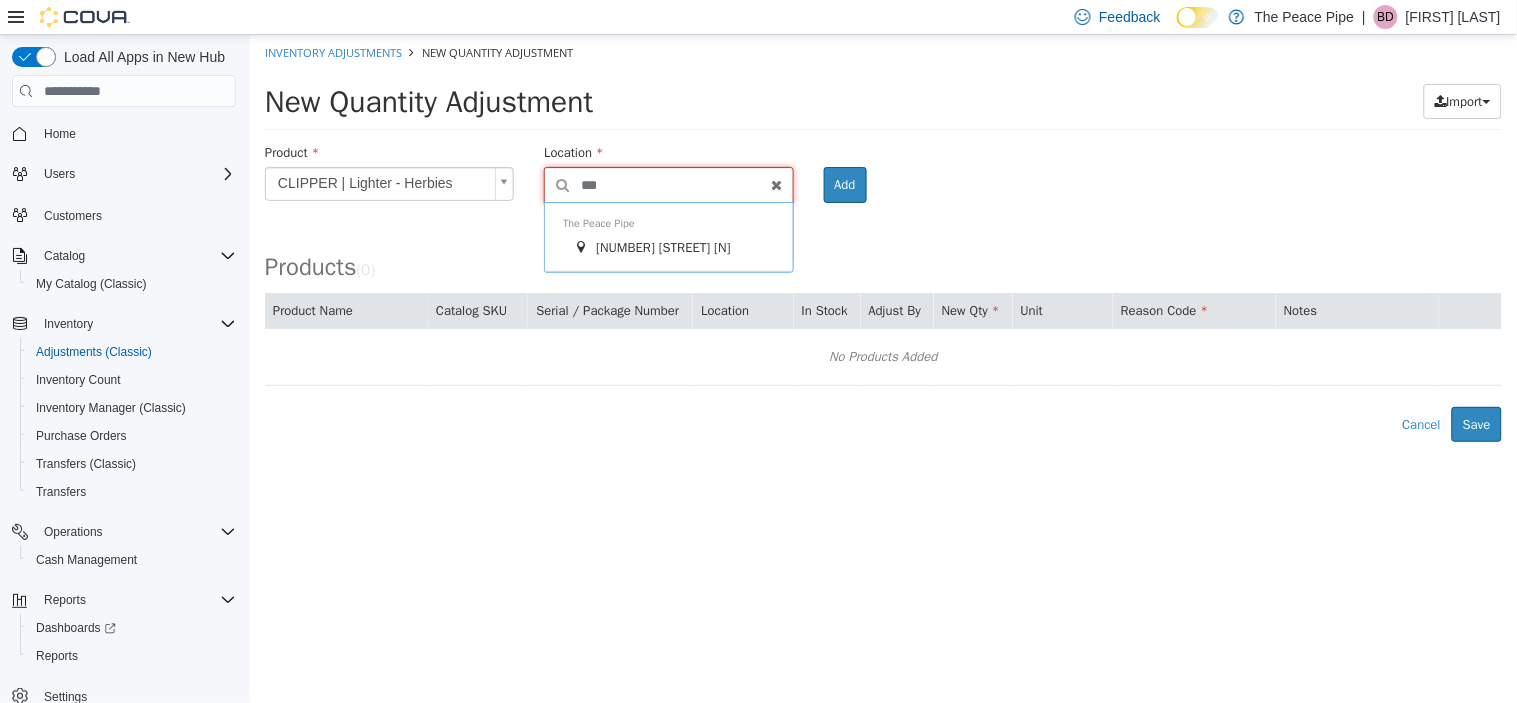 type on "***" 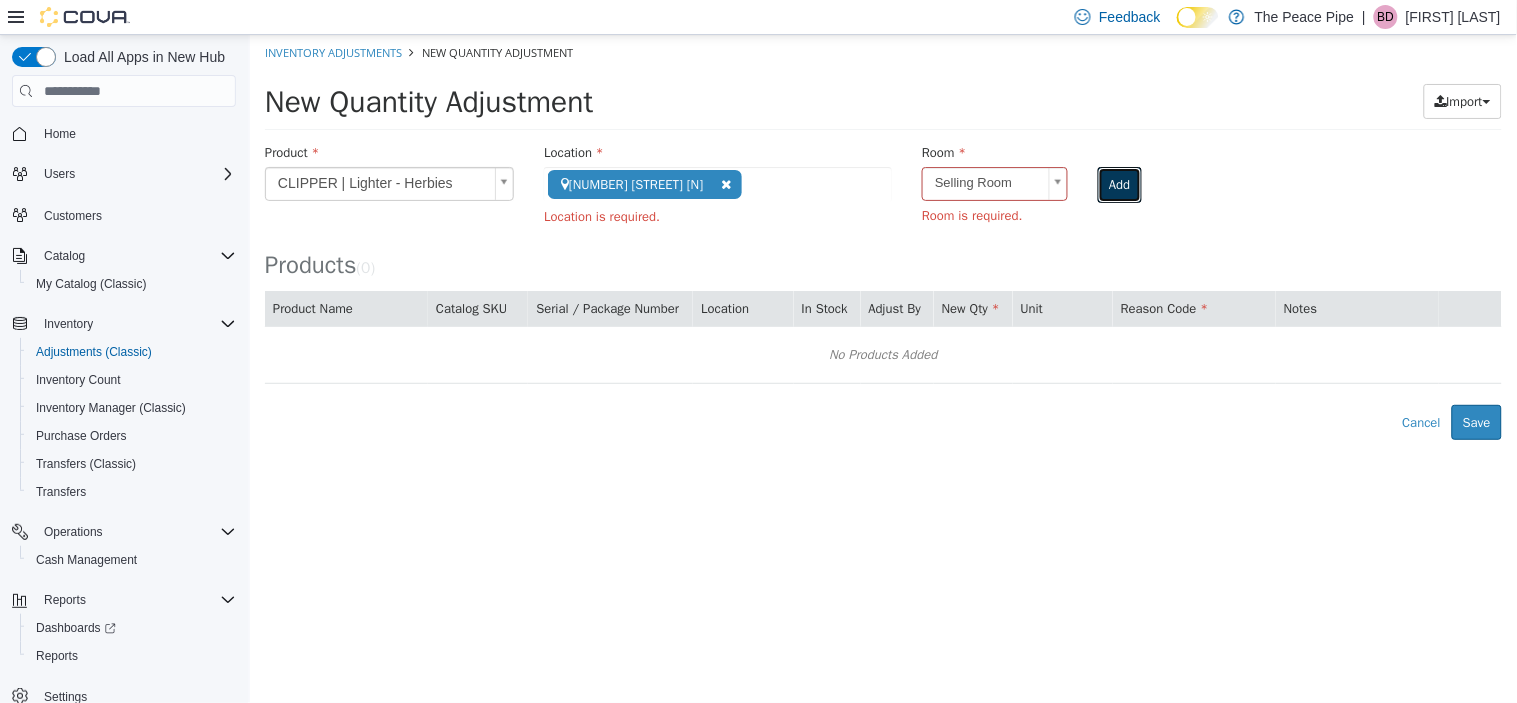 click on "Add" at bounding box center (1118, 185) 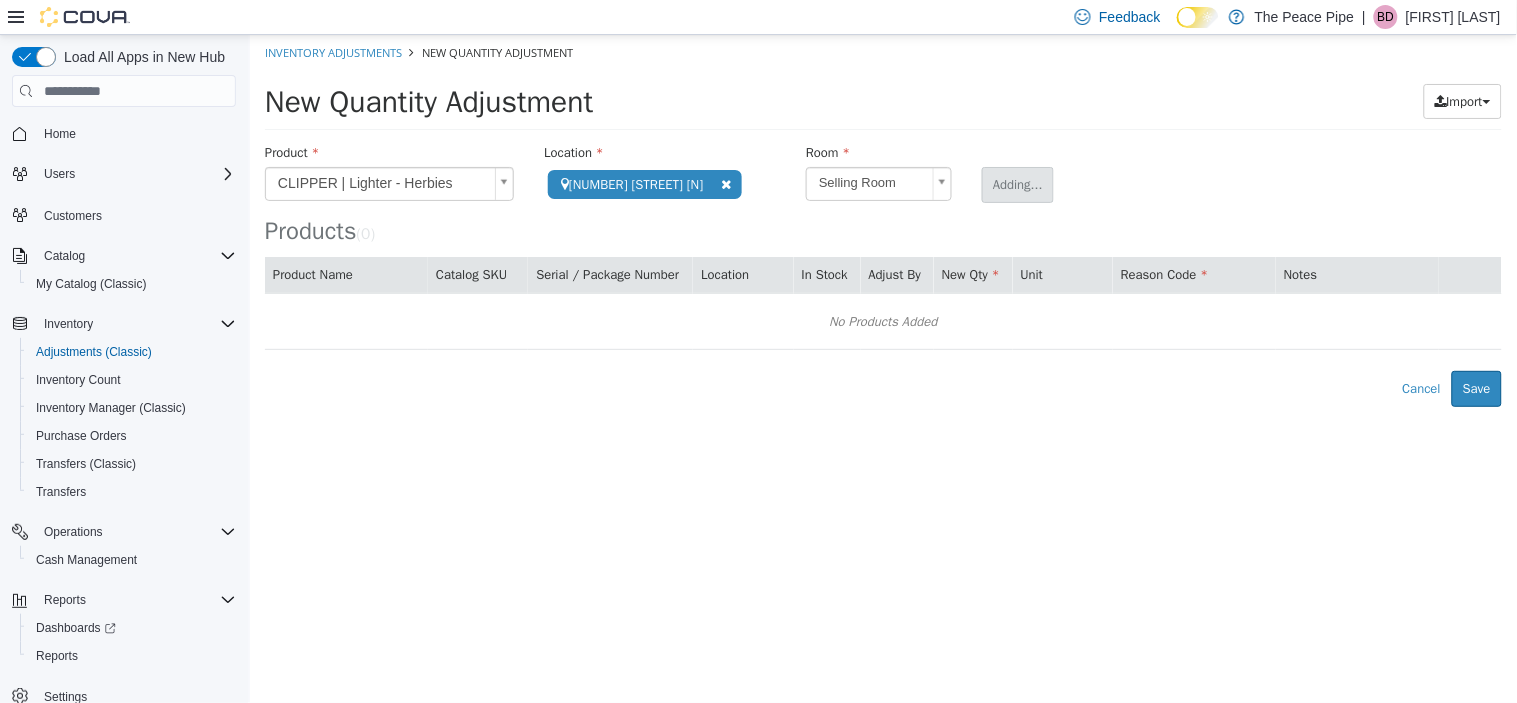 type 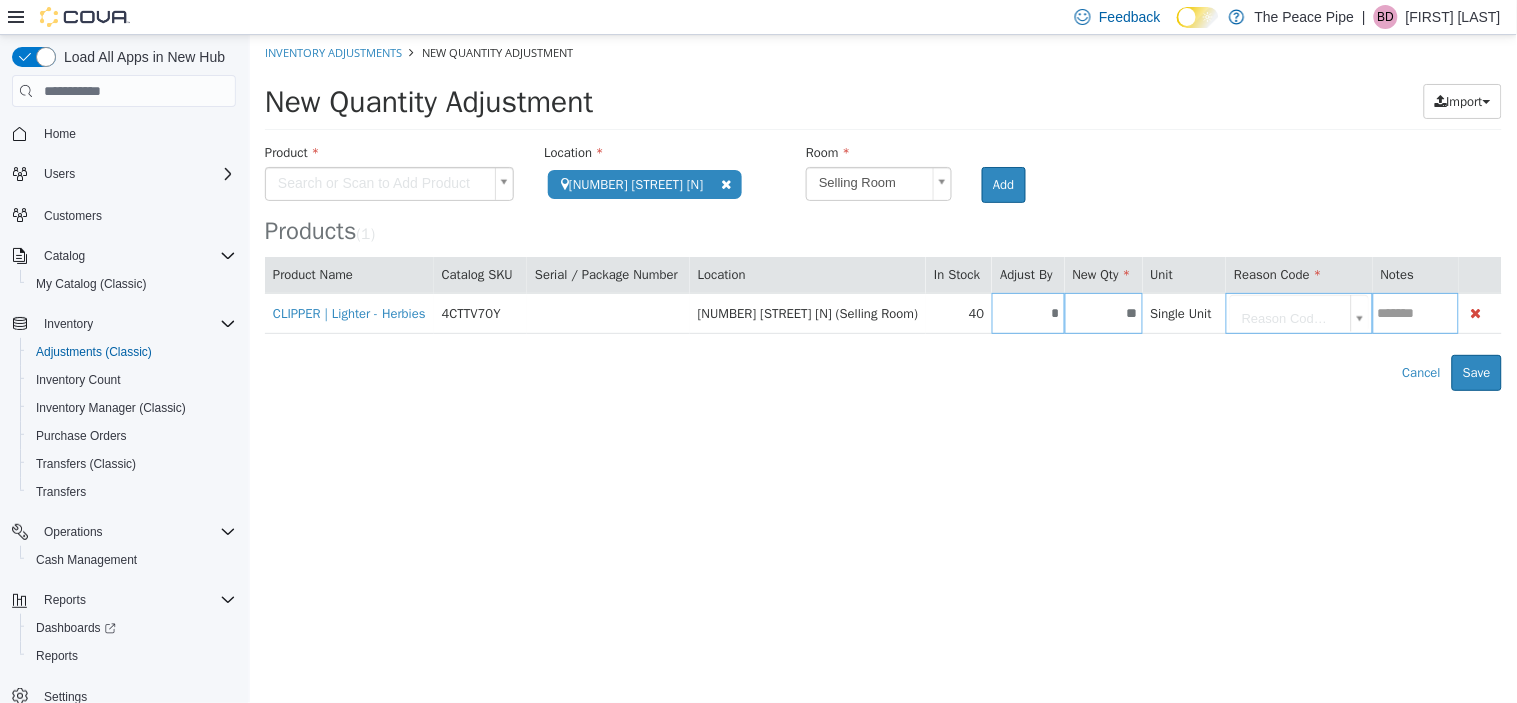 click on "**" at bounding box center (1103, 313) 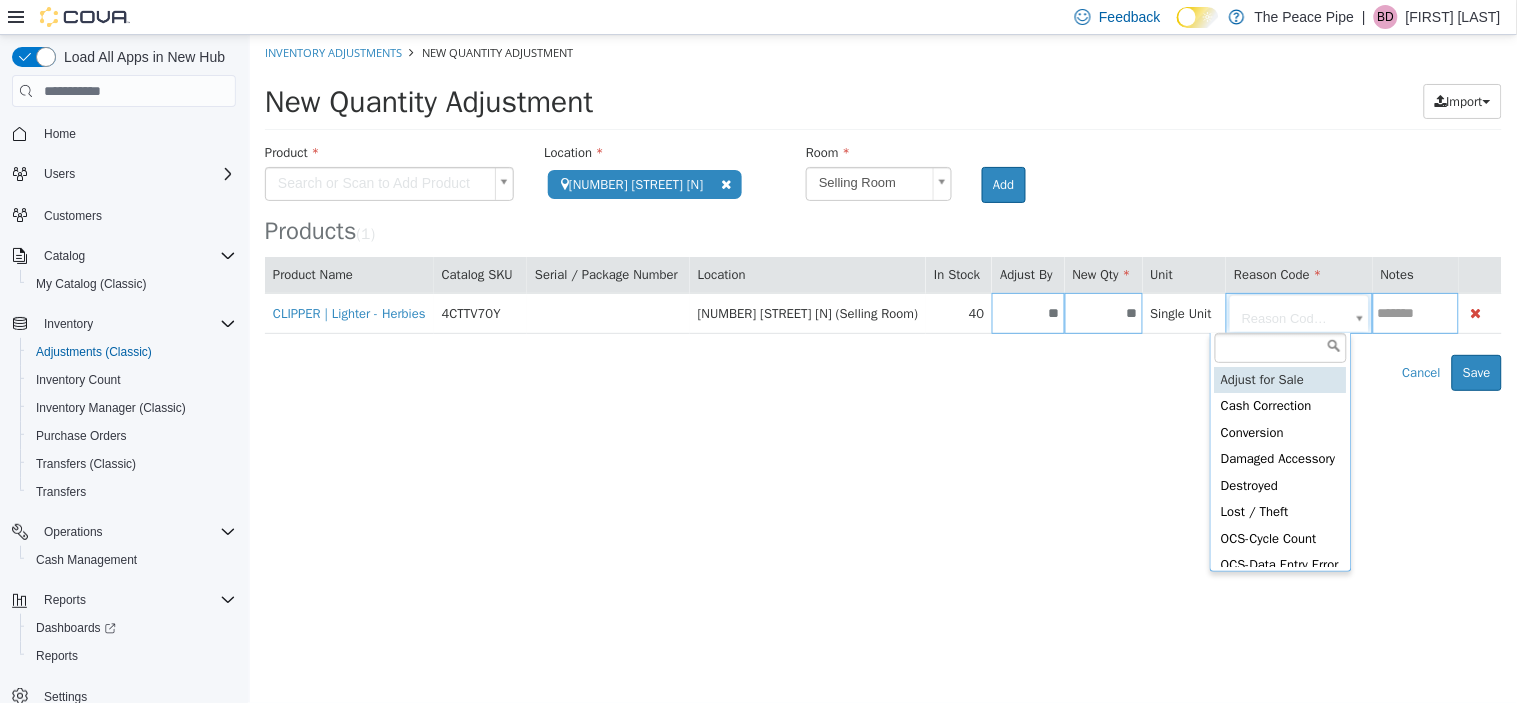 click on "**********" at bounding box center (882, 213) 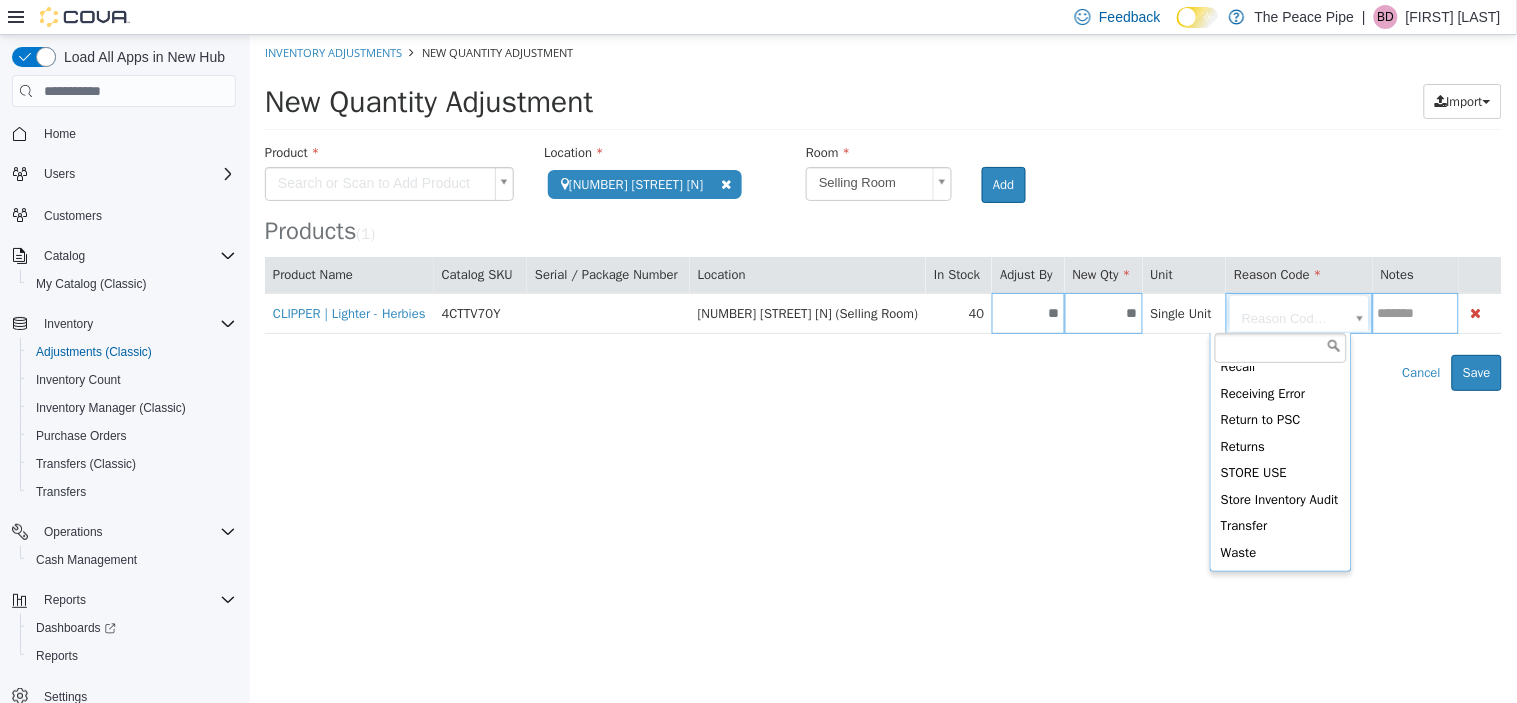 scroll, scrollTop: 642, scrollLeft: 0, axis: vertical 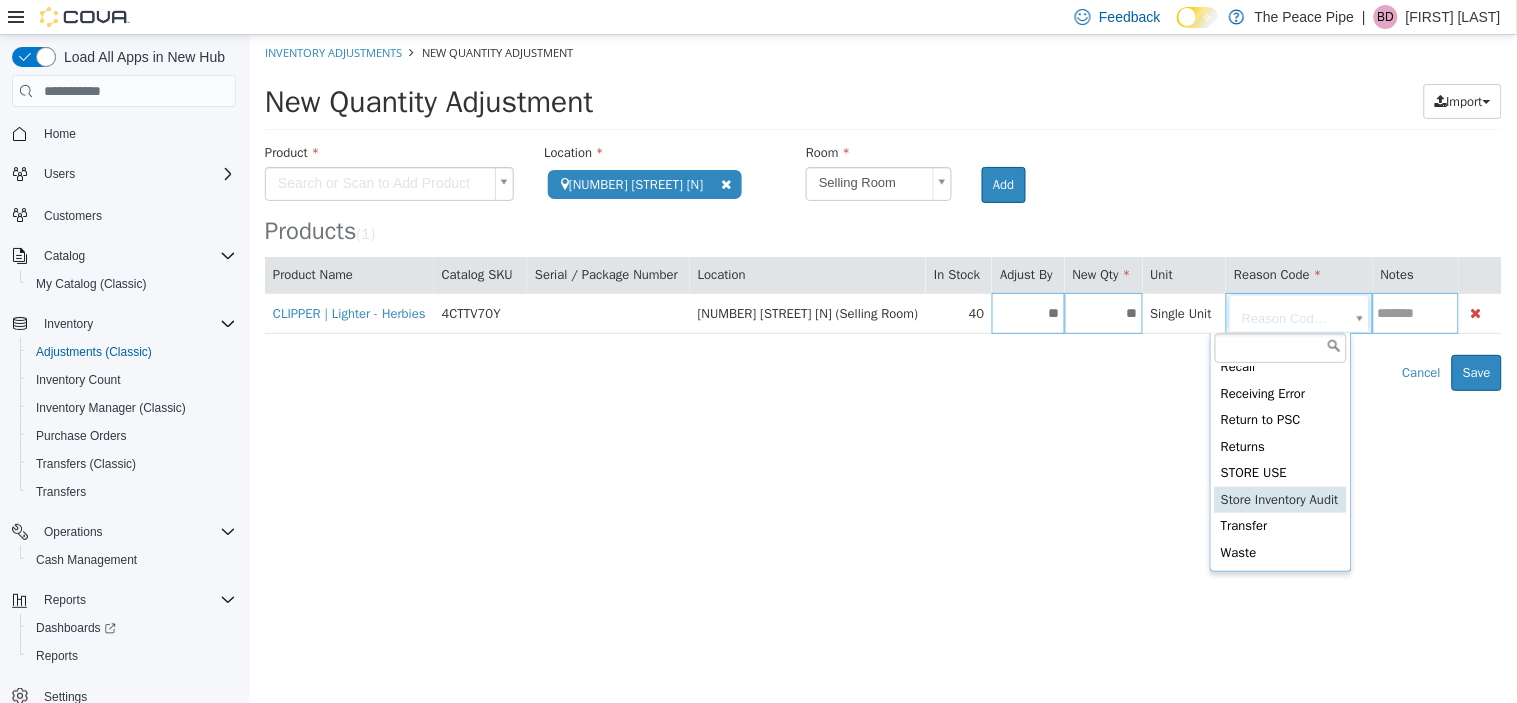 type on "**********" 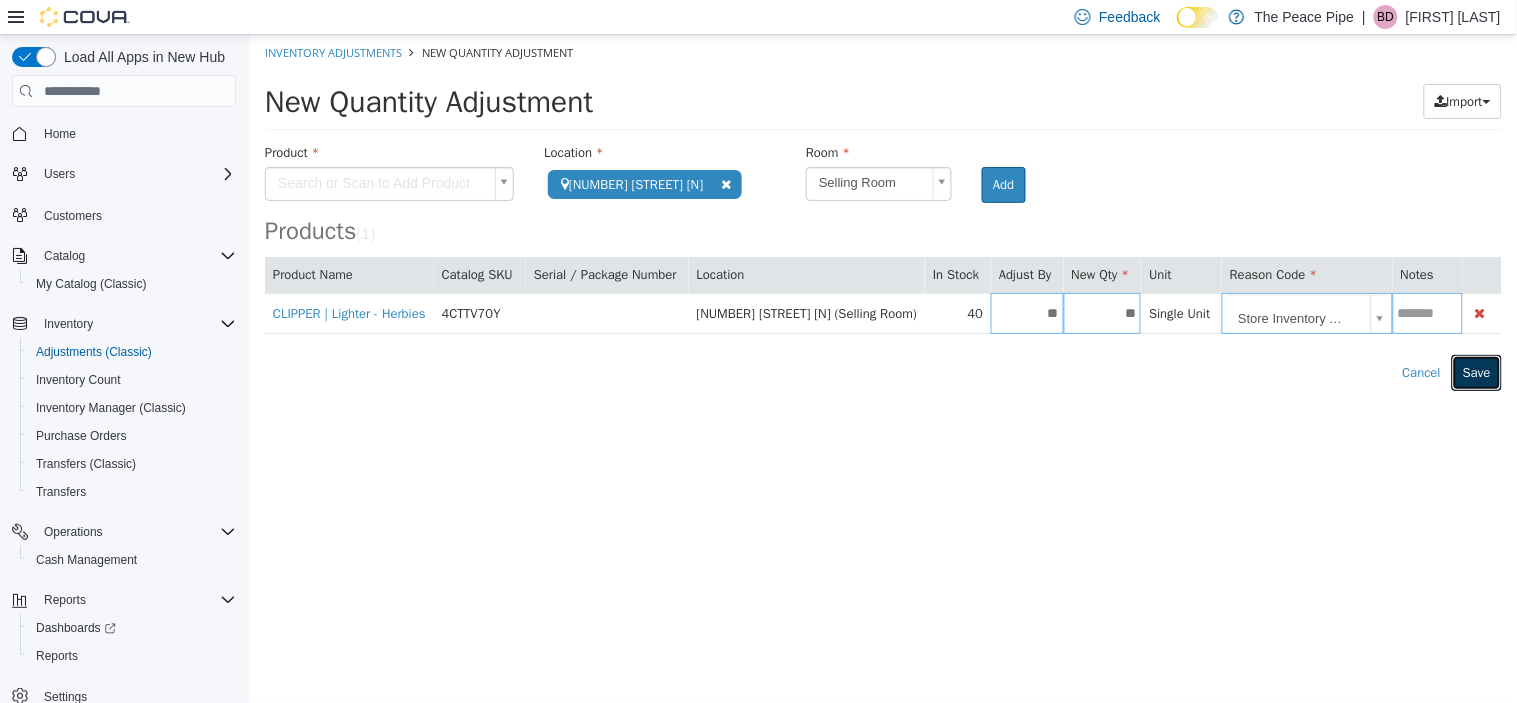 click on "Save" at bounding box center [1476, 373] 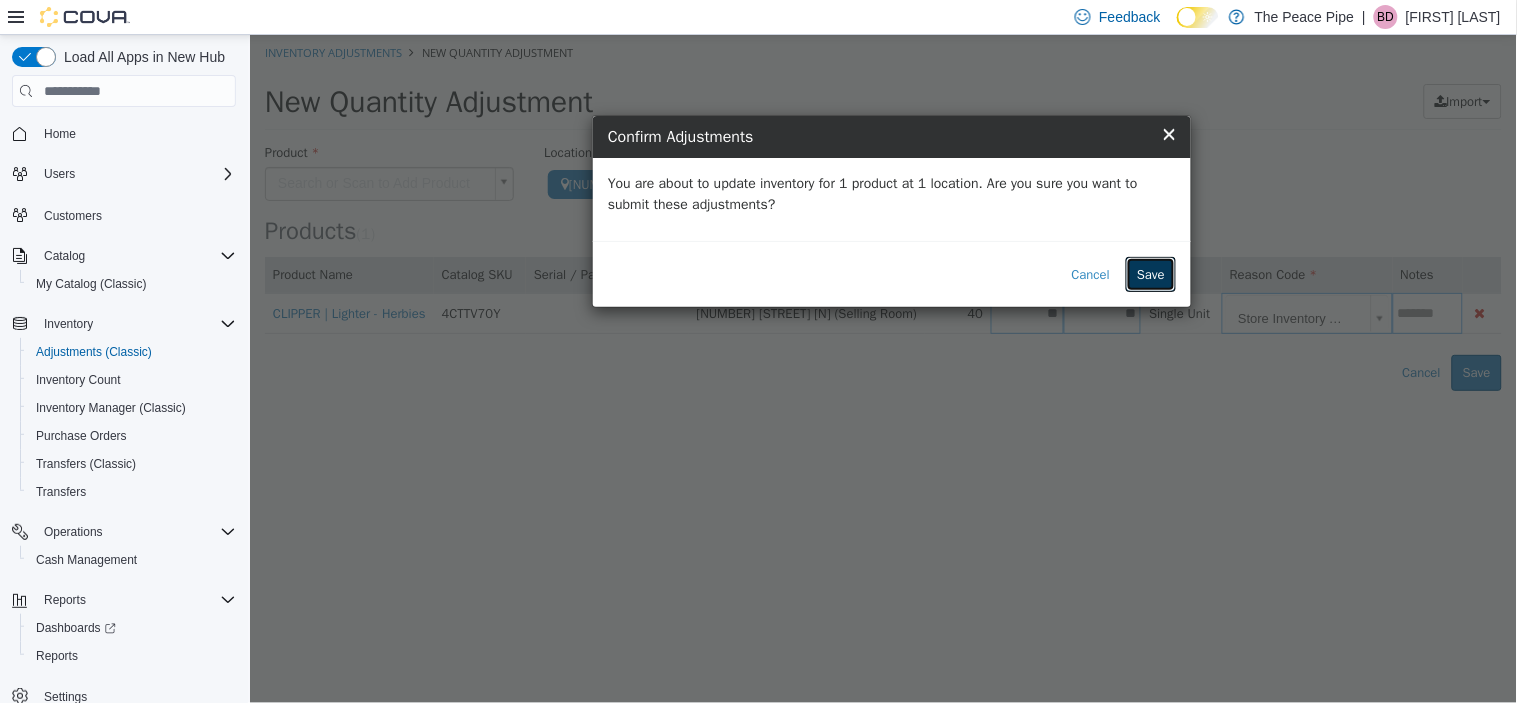 click on "Save" at bounding box center [1150, 275] 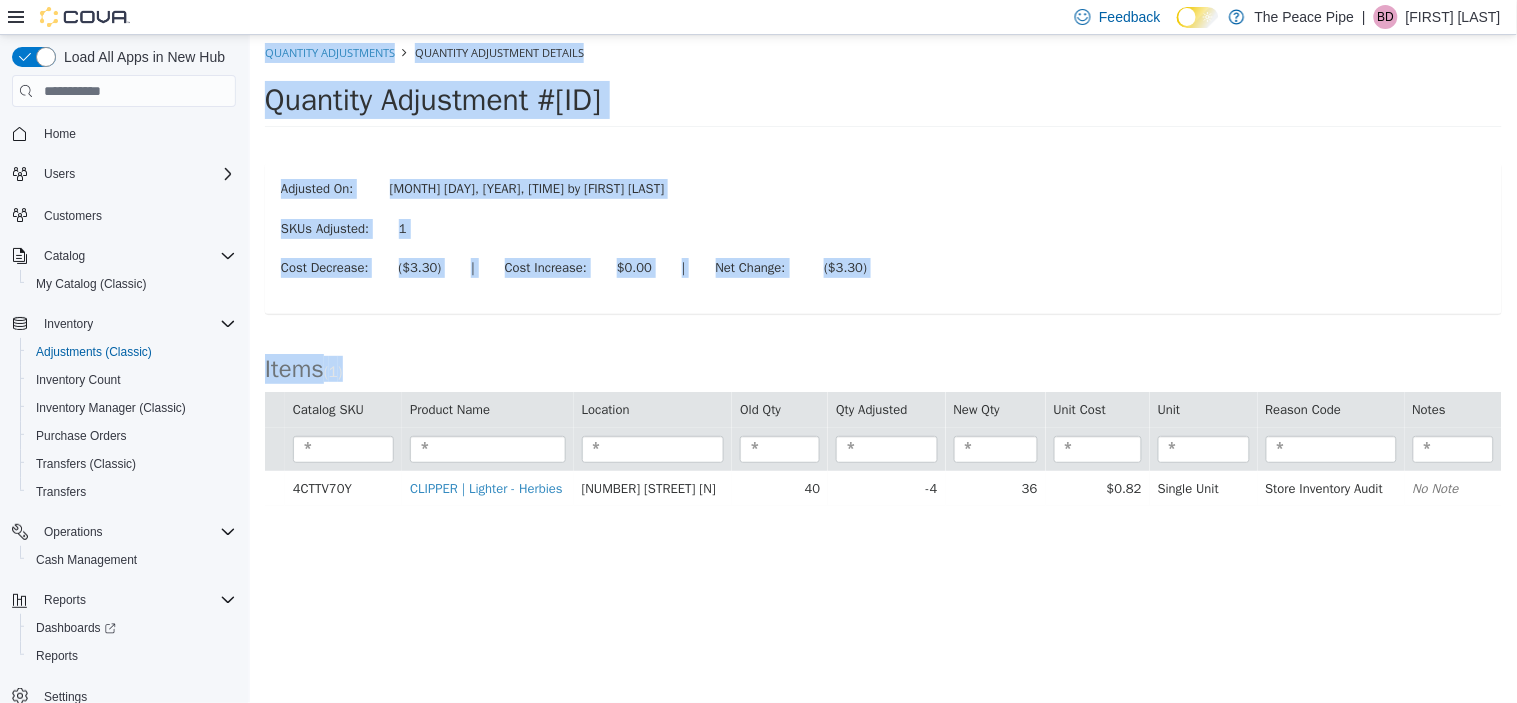 drag, startPoint x: 257, startPoint y: 48, endPoint x: 1209, endPoint y: 755, distance: 1185.8132 